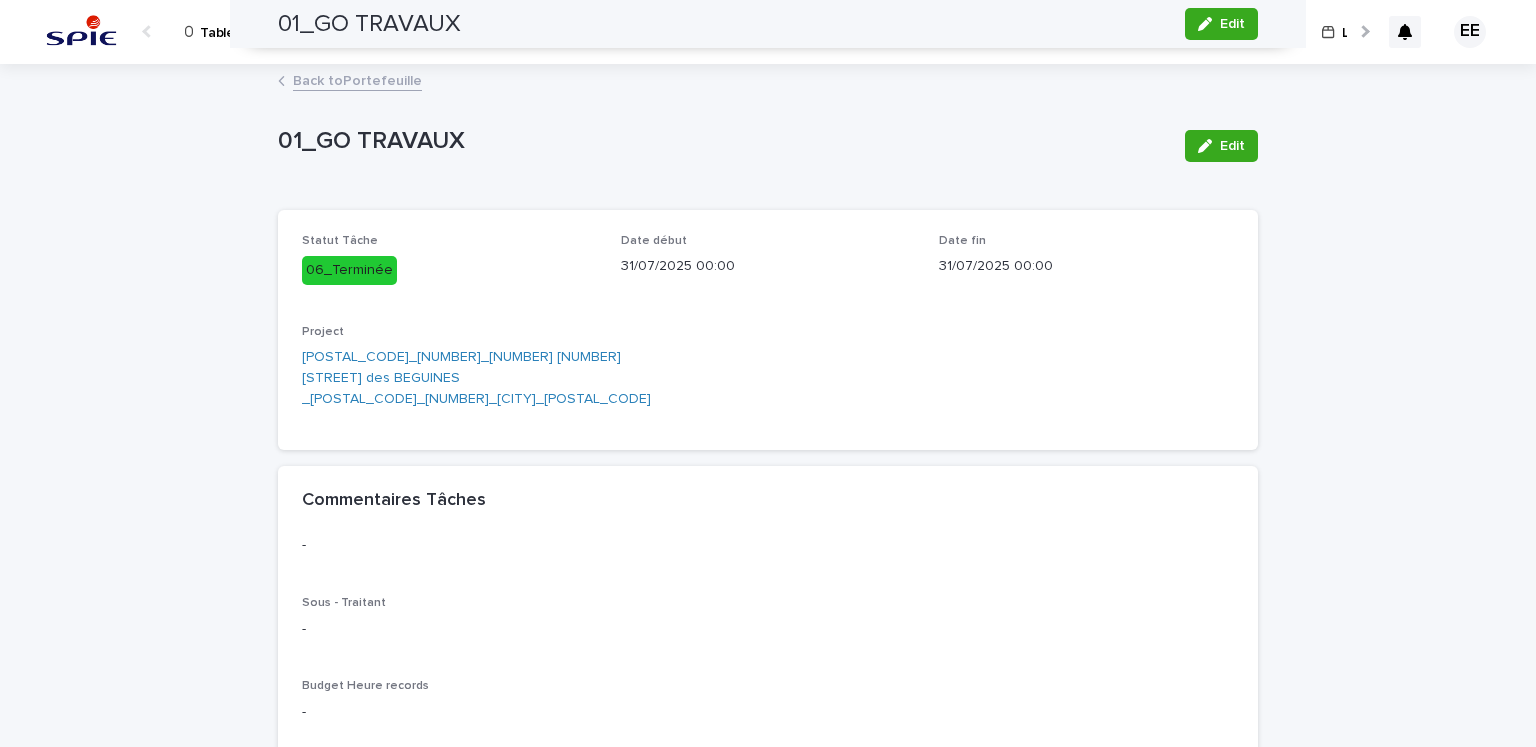 scroll, scrollTop: 0, scrollLeft: 0, axis: both 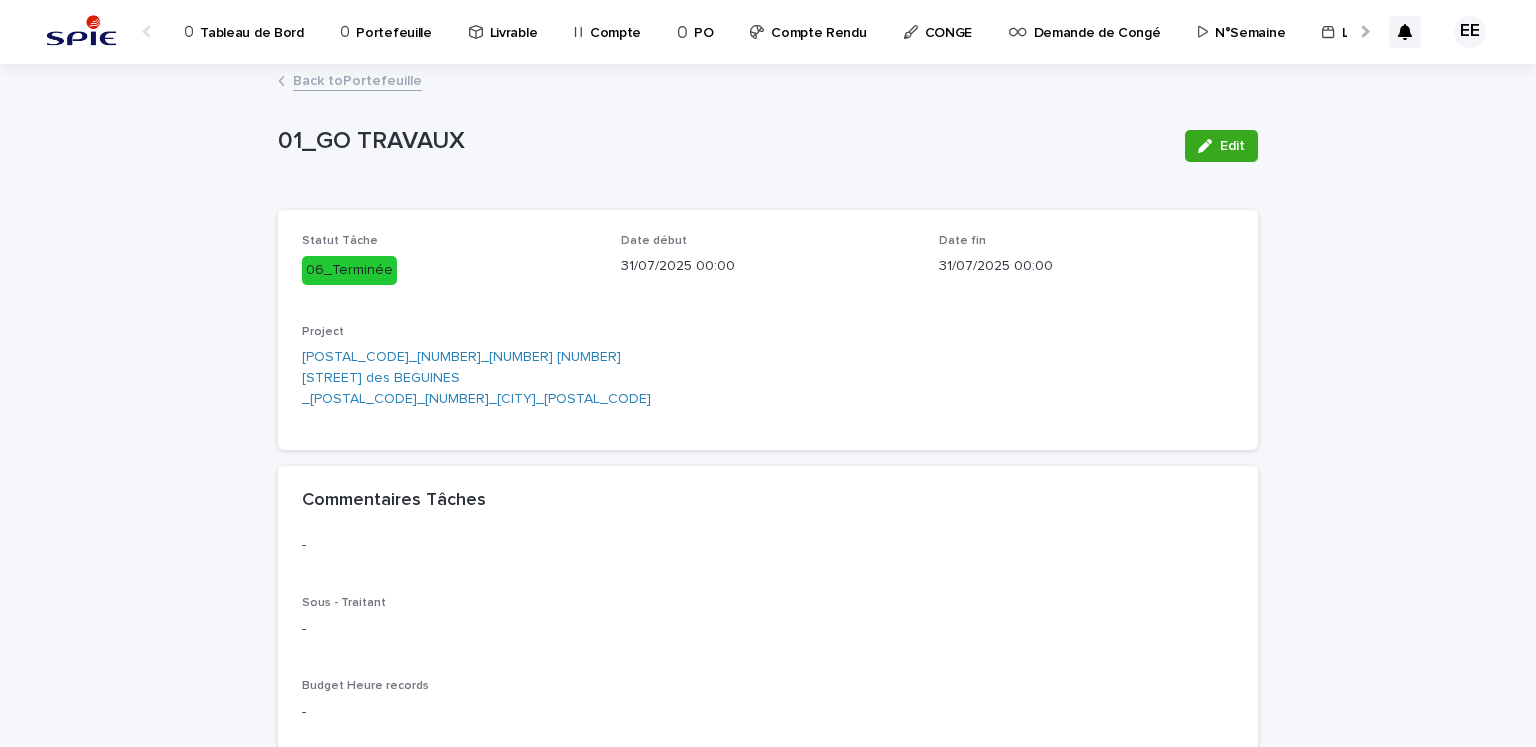 click at bounding box center [1363, 31] 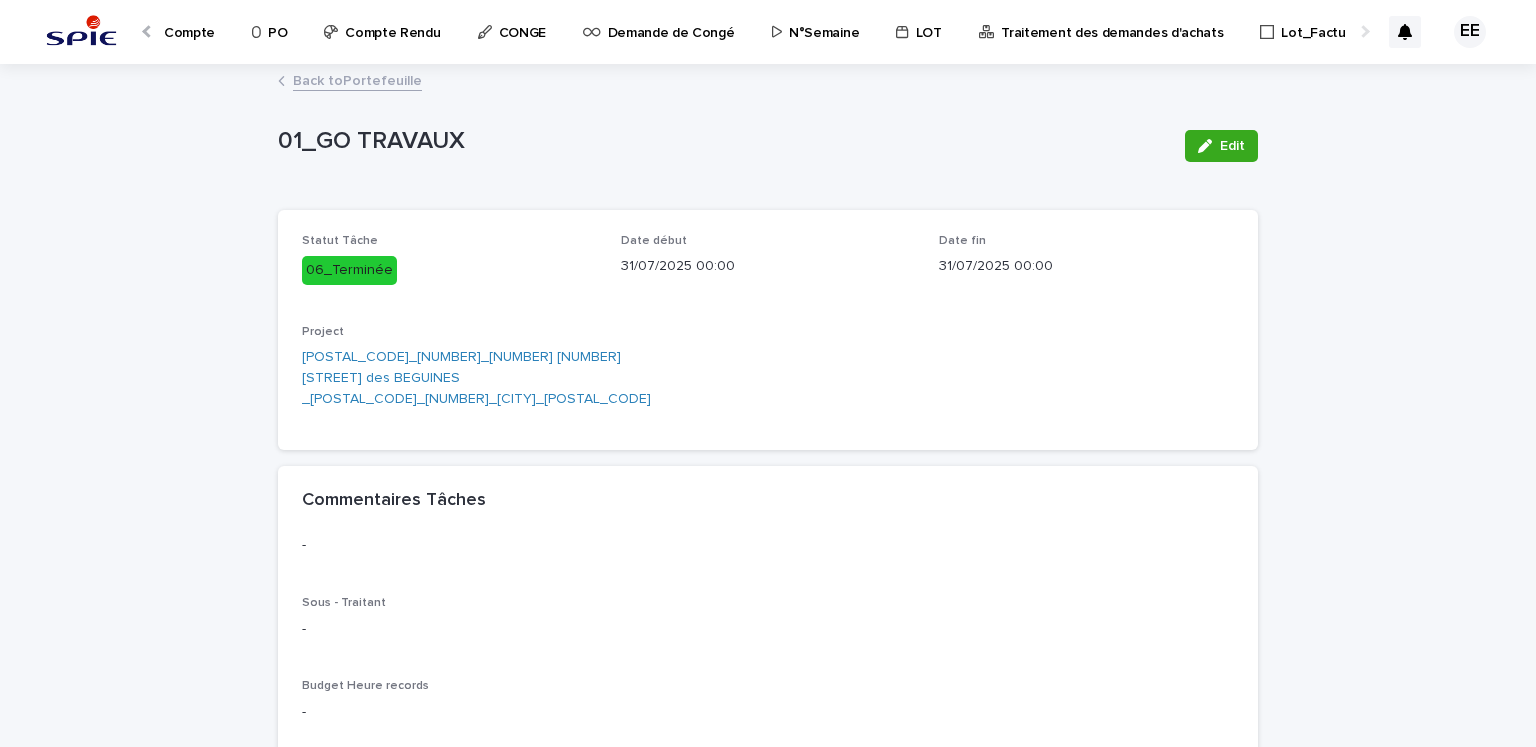 scroll, scrollTop: 0, scrollLeft: 435, axis: horizontal 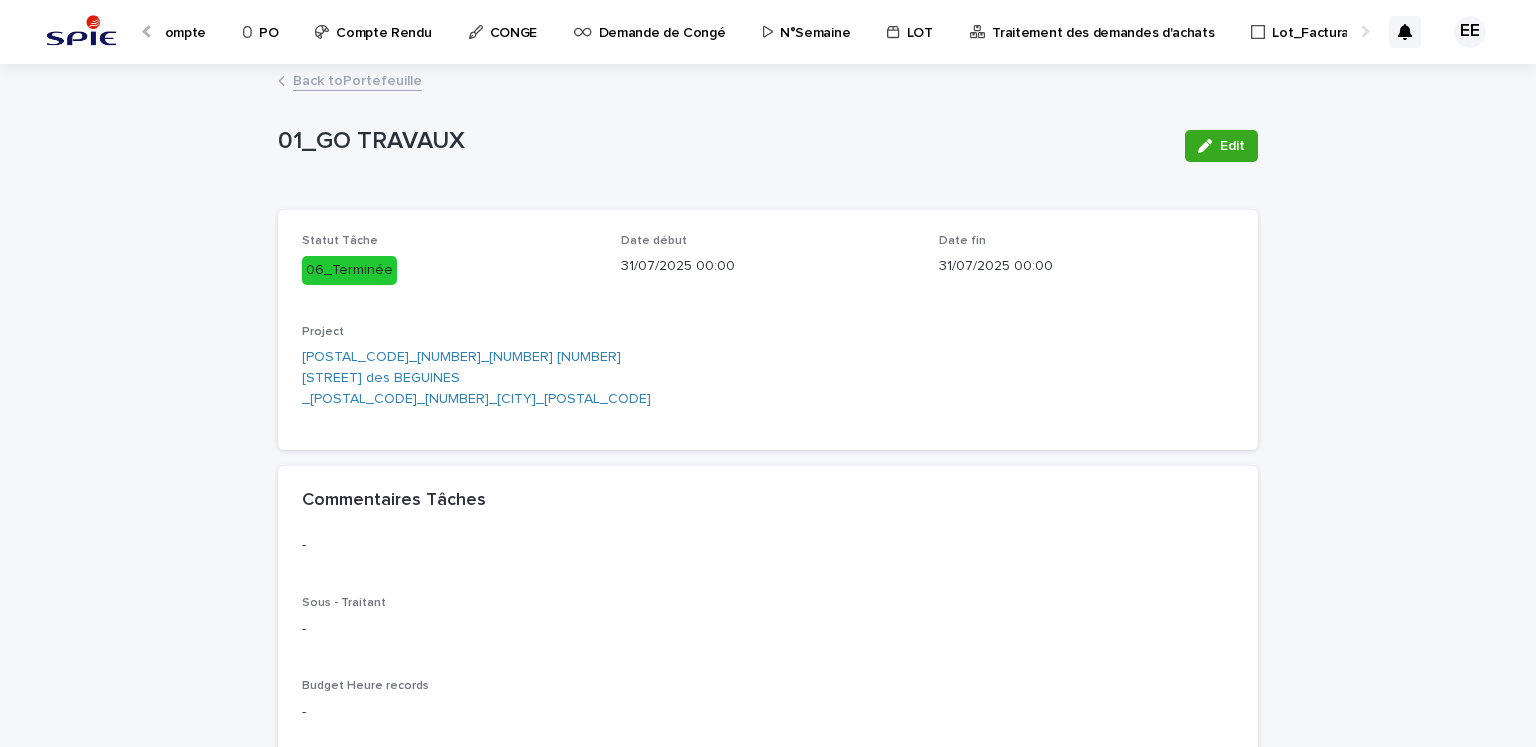 click on "Traitement des demandes d'achats" at bounding box center (1103, 21) 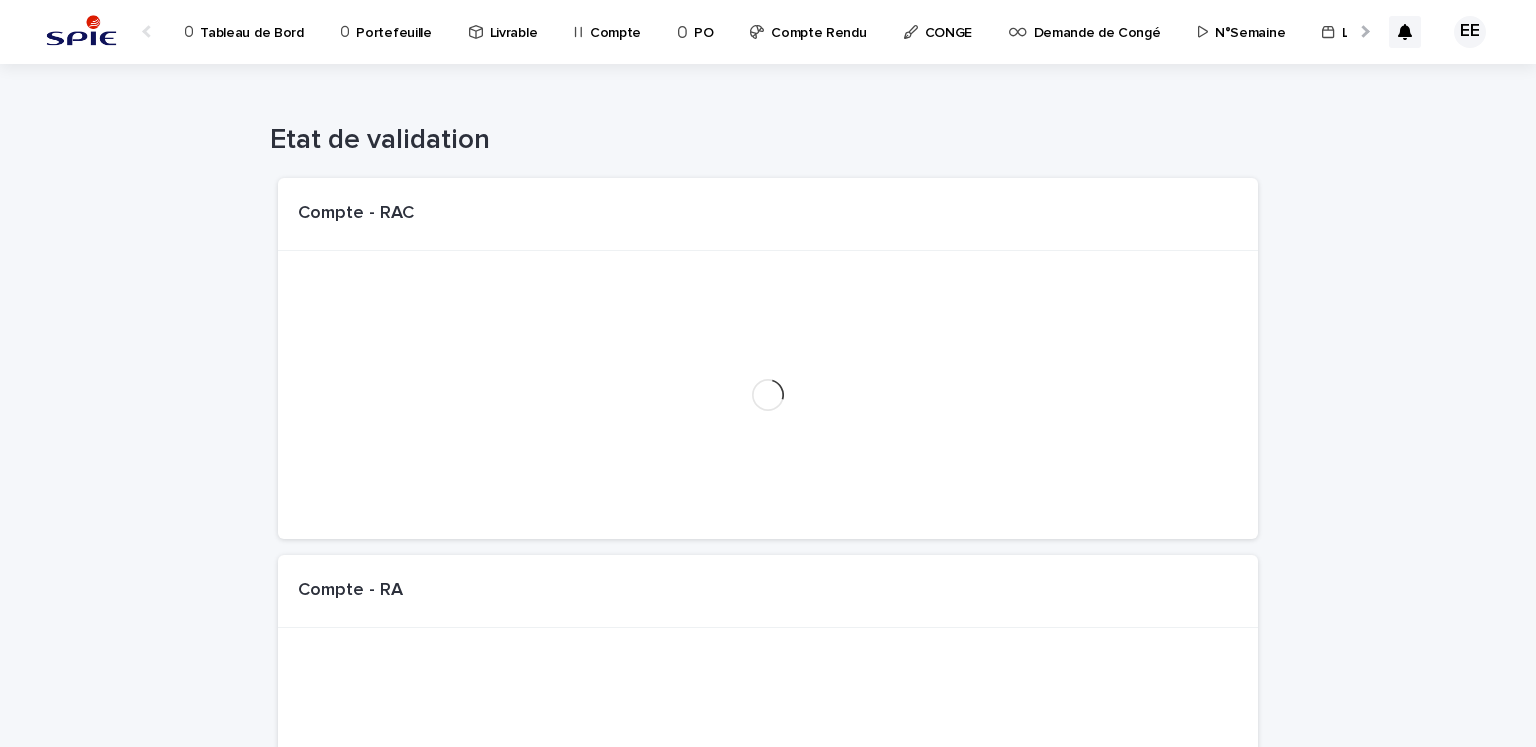 scroll, scrollTop: 0, scrollLeft: 34, axis: horizontal 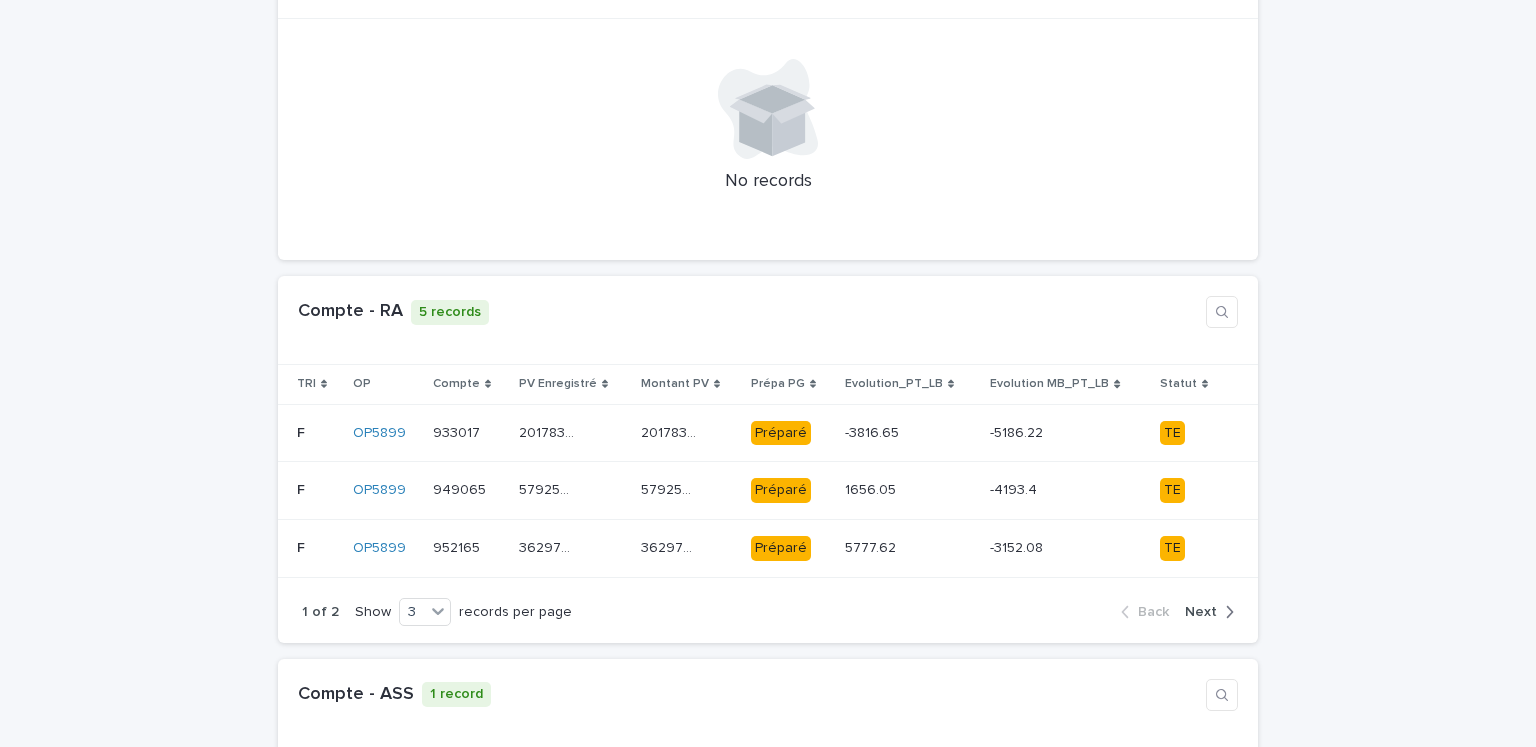 click on "Next" at bounding box center [1201, 612] 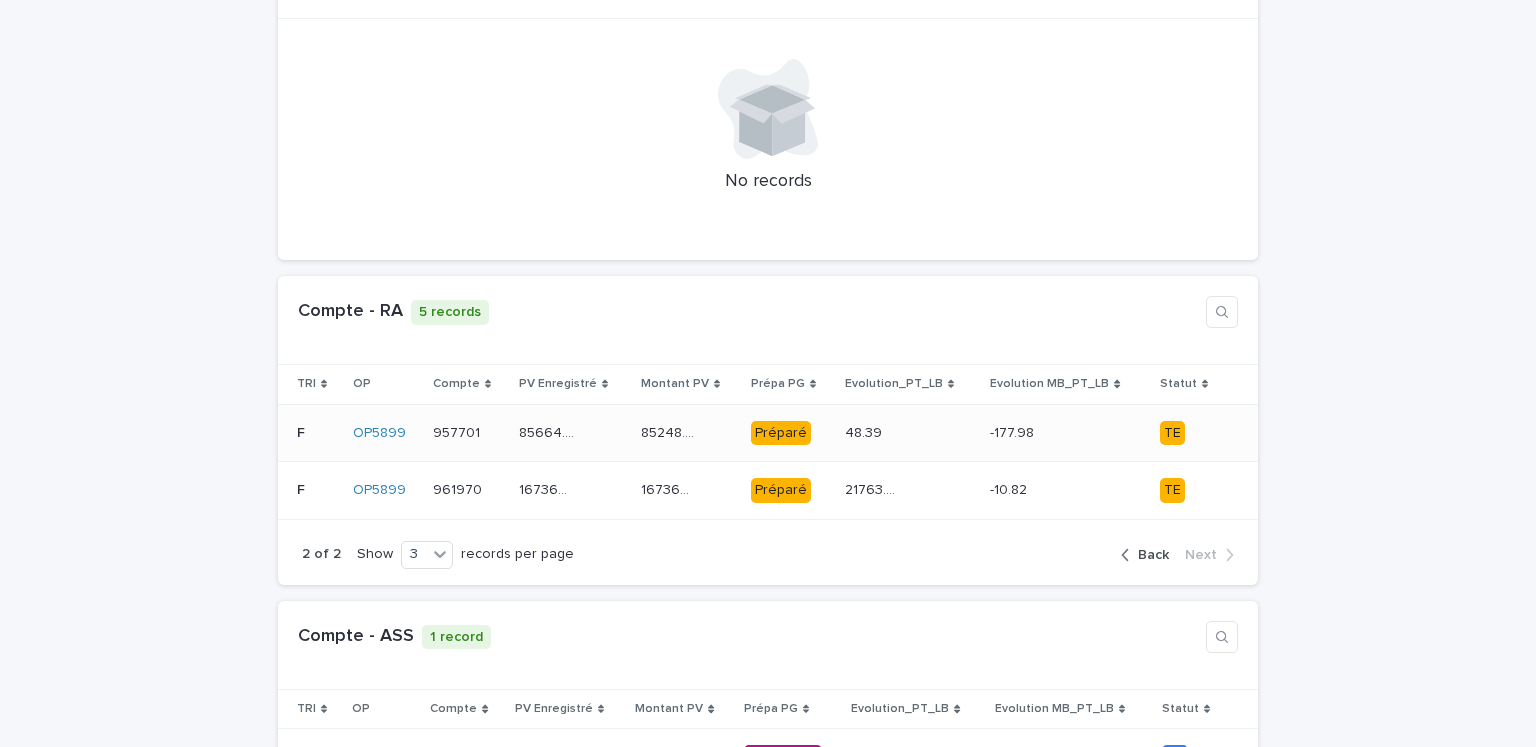 click on "[NUMBER] [NUMBER]" at bounding box center [909, 433] 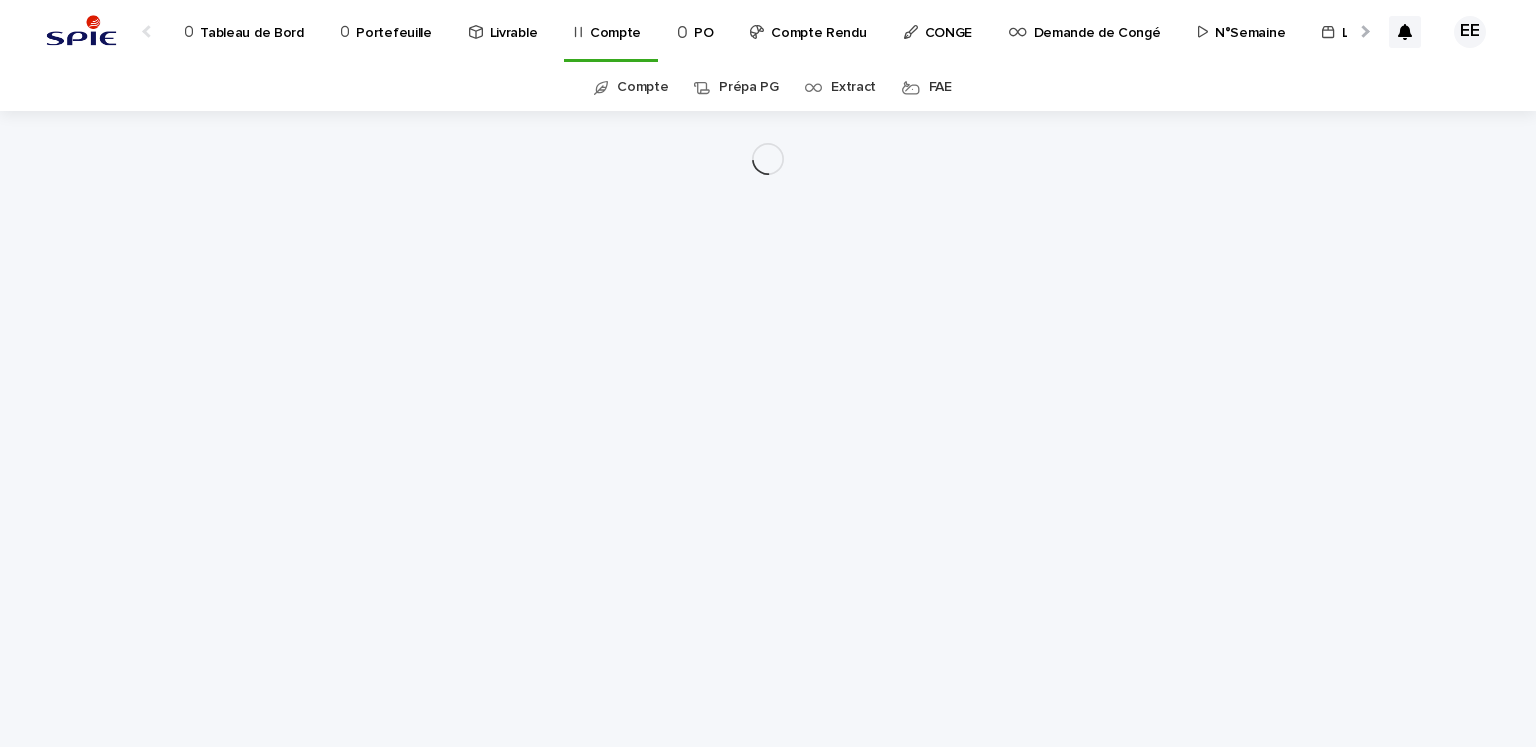 scroll, scrollTop: 0, scrollLeft: 0, axis: both 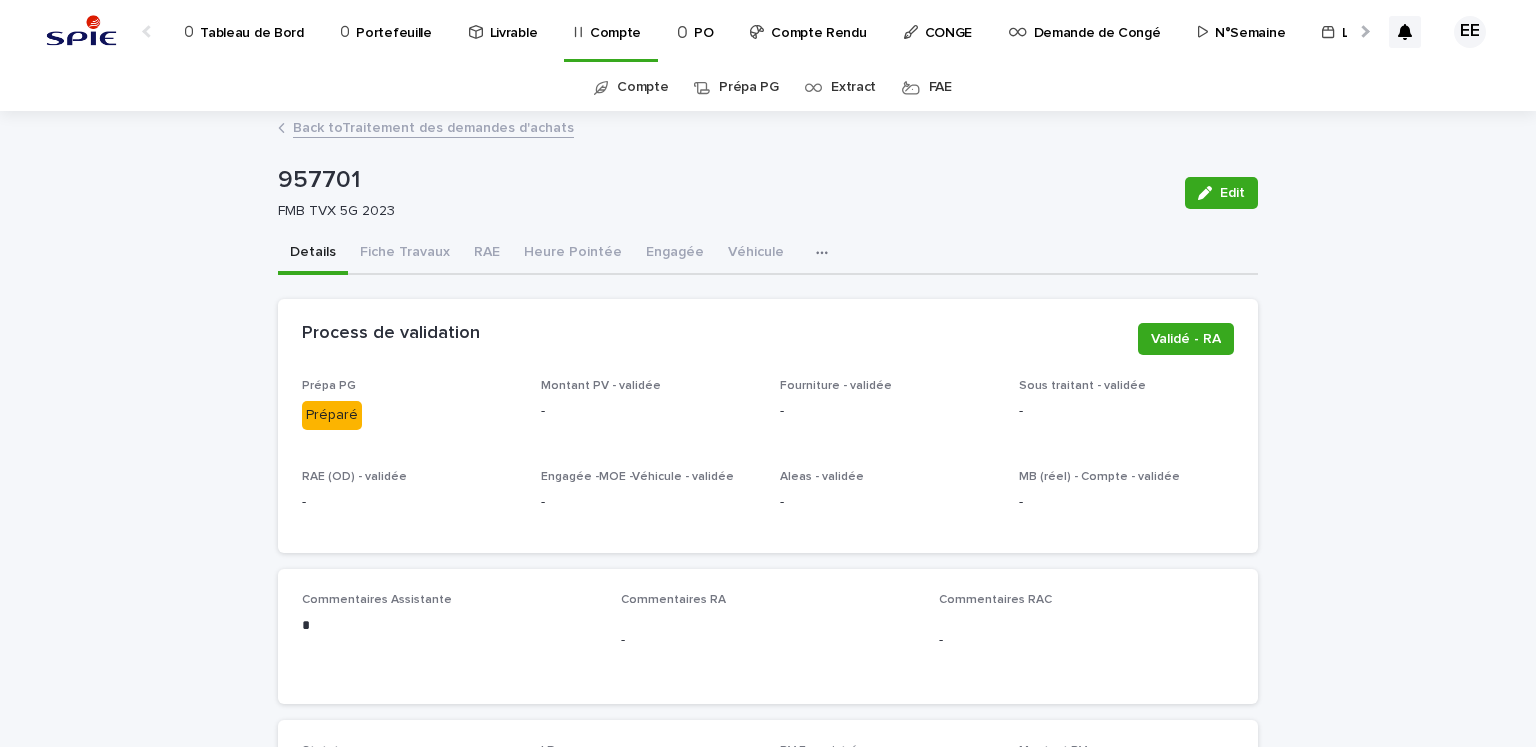 click on "Back to  Traitement des demandes d'achats" at bounding box center [433, 126] 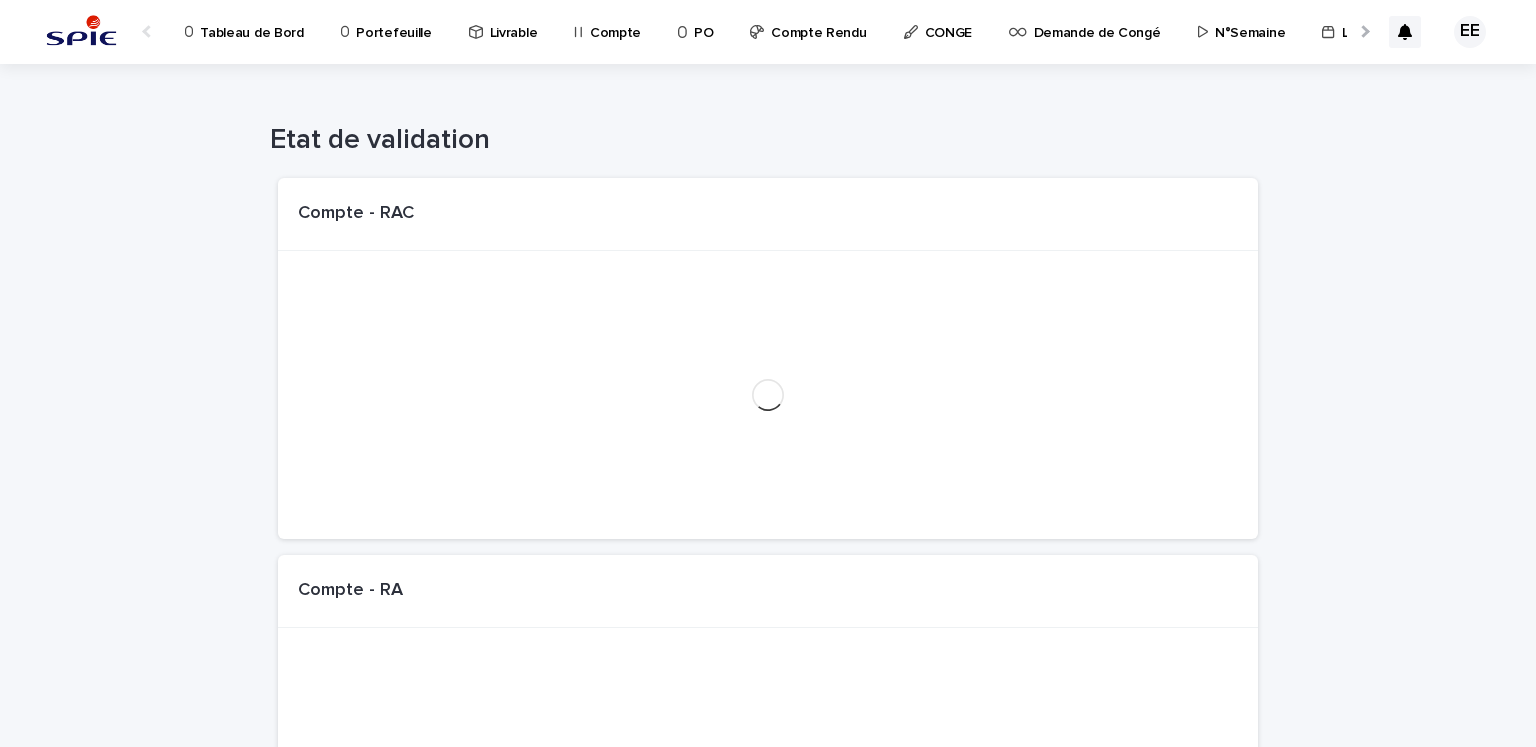 scroll, scrollTop: 0, scrollLeft: 34, axis: horizontal 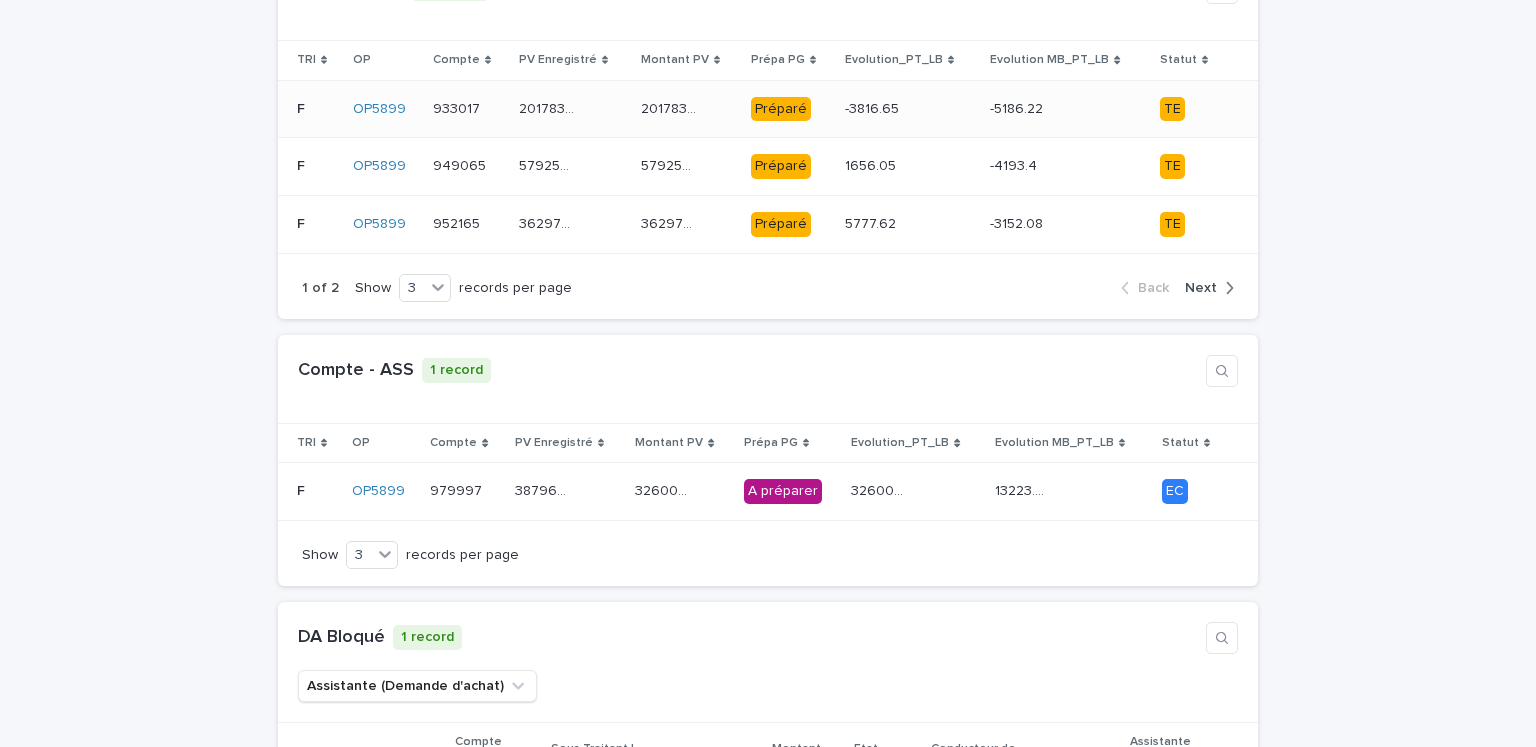 click on "933017" at bounding box center (458, 107) 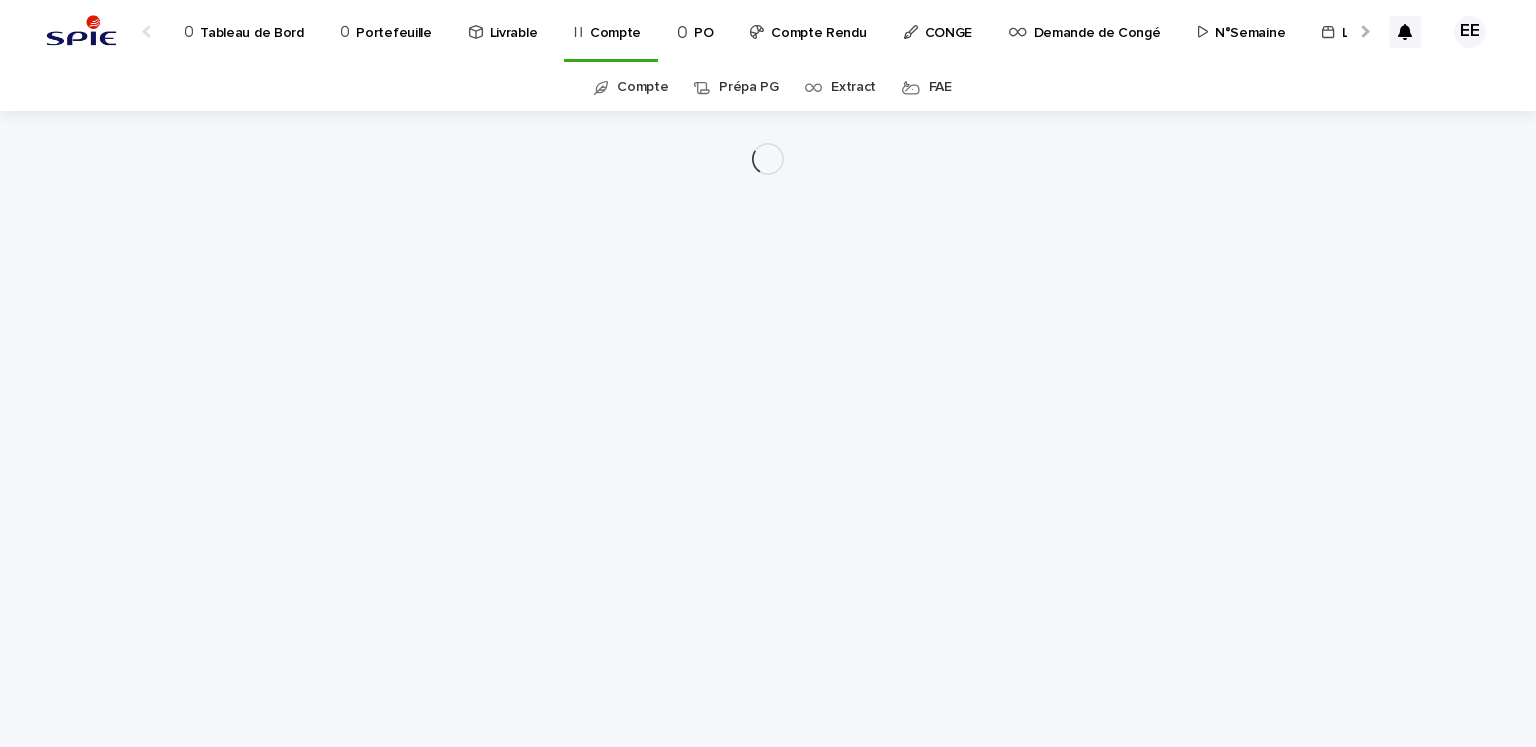 scroll, scrollTop: 0, scrollLeft: 0, axis: both 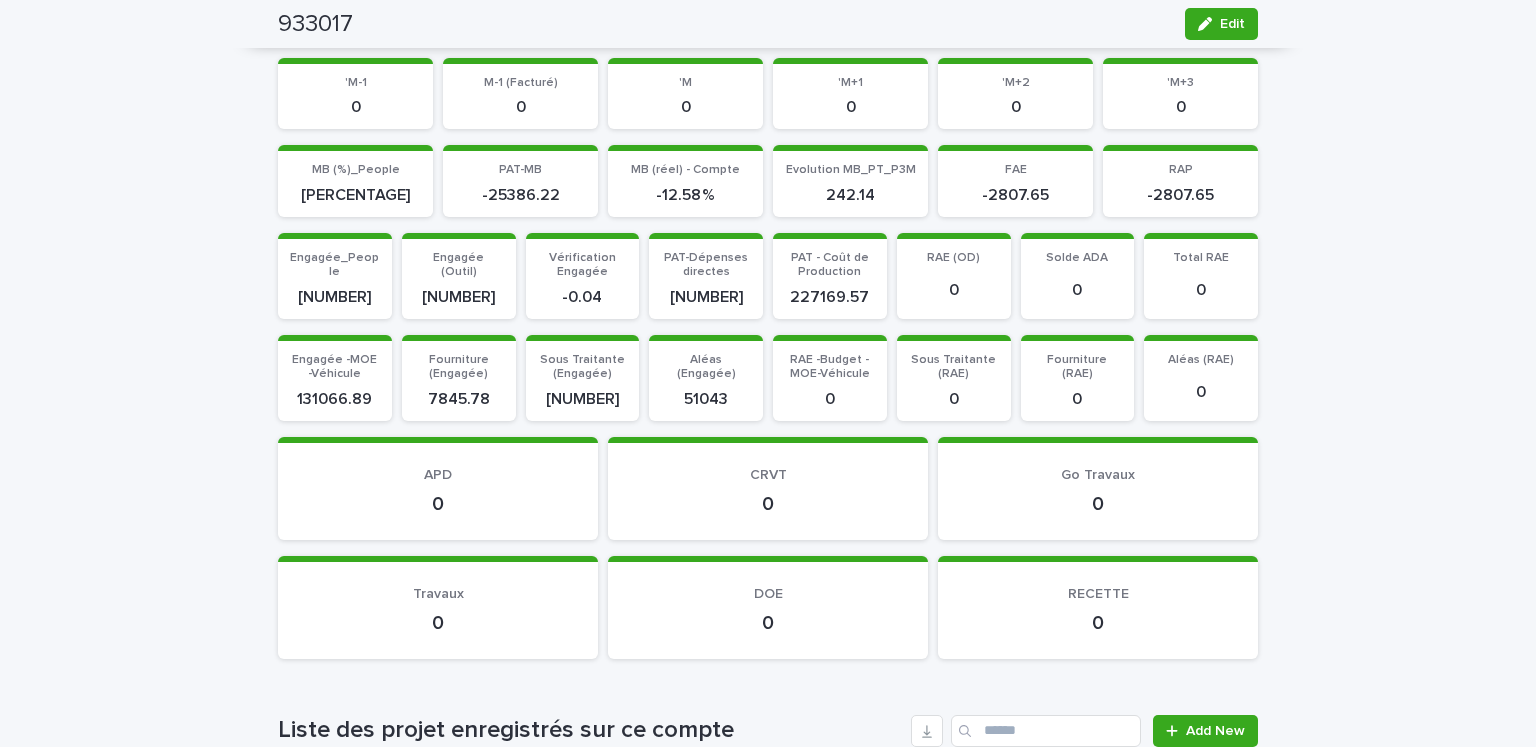 click on "933017" at bounding box center [315, 24] 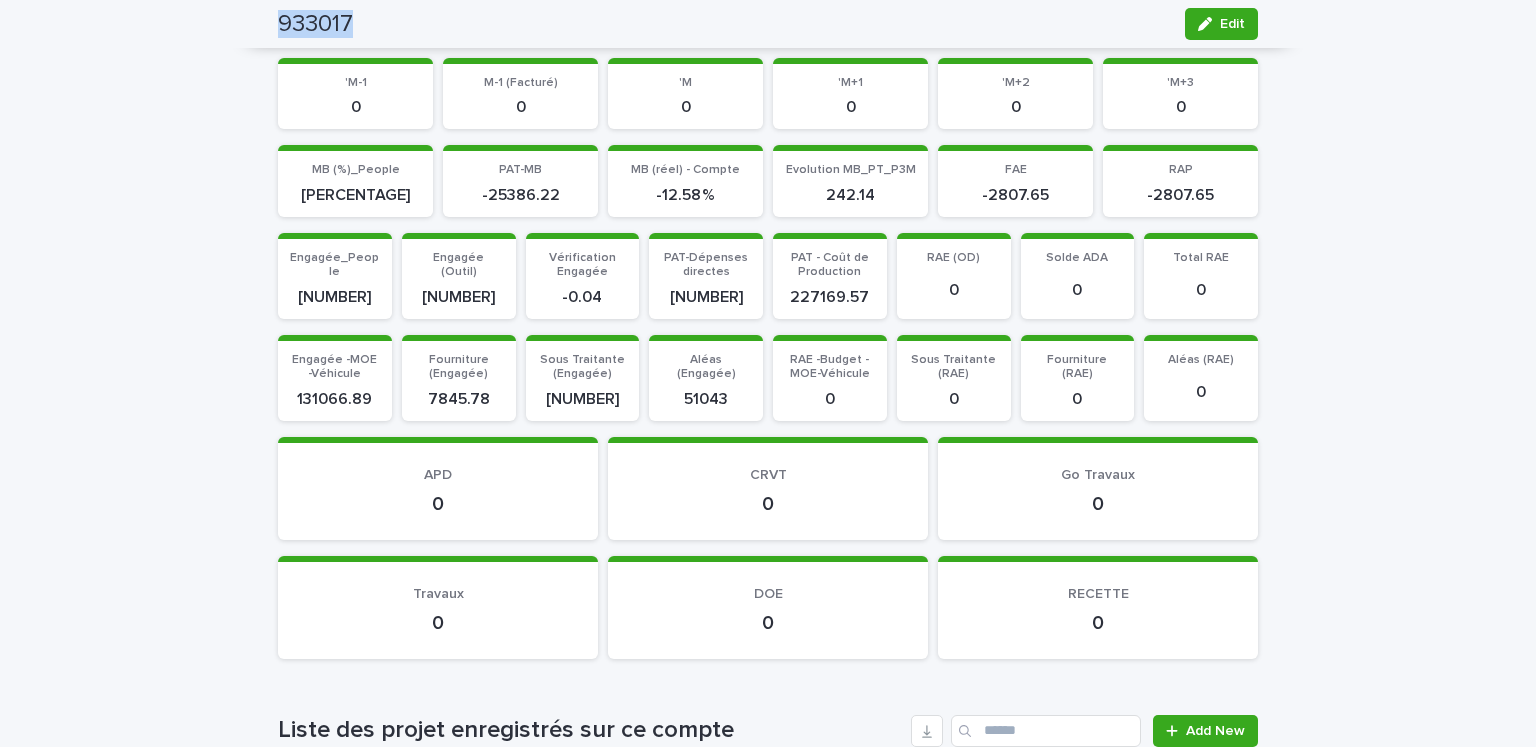 click on "933017" at bounding box center [315, 24] 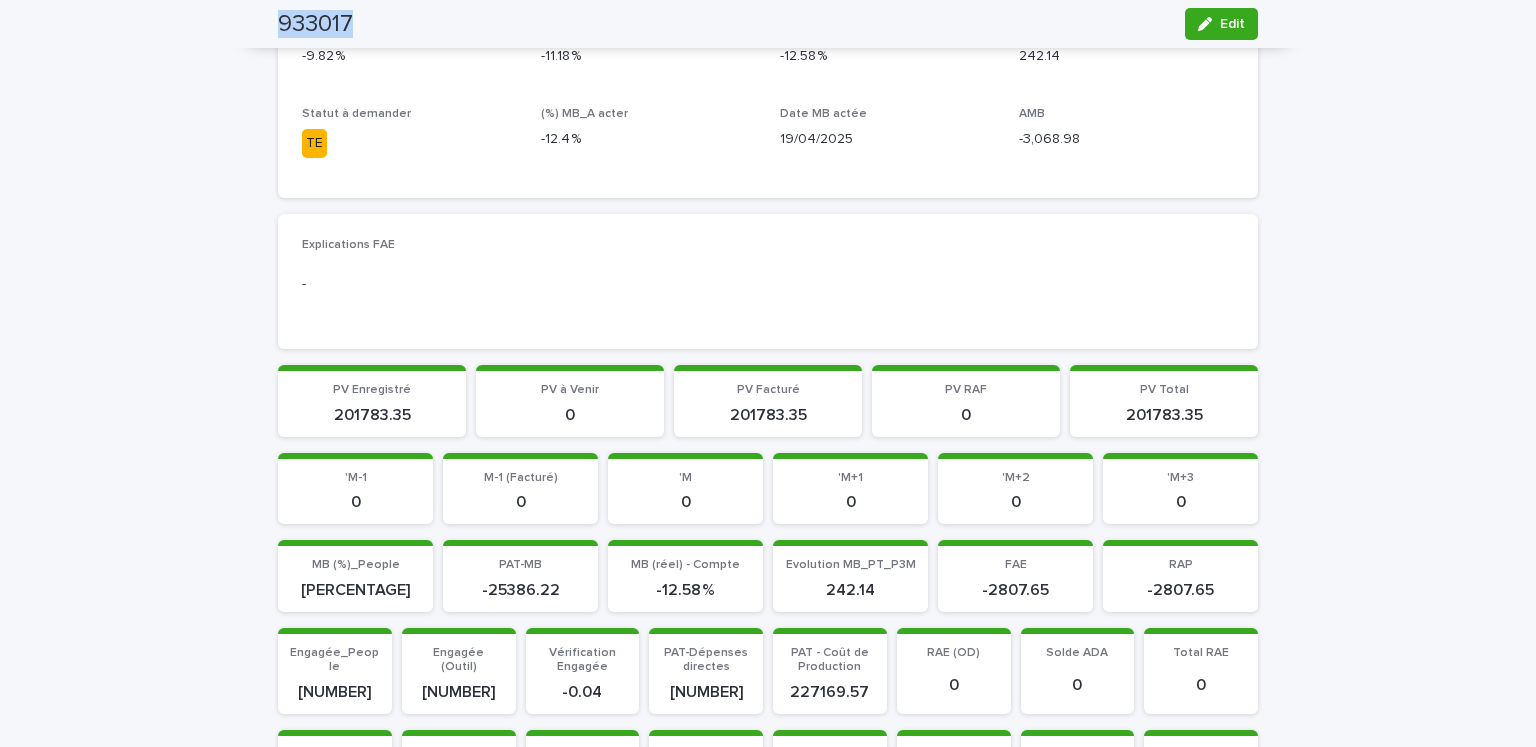 scroll, scrollTop: 1218, scrollLeft: 0, axis: vertical 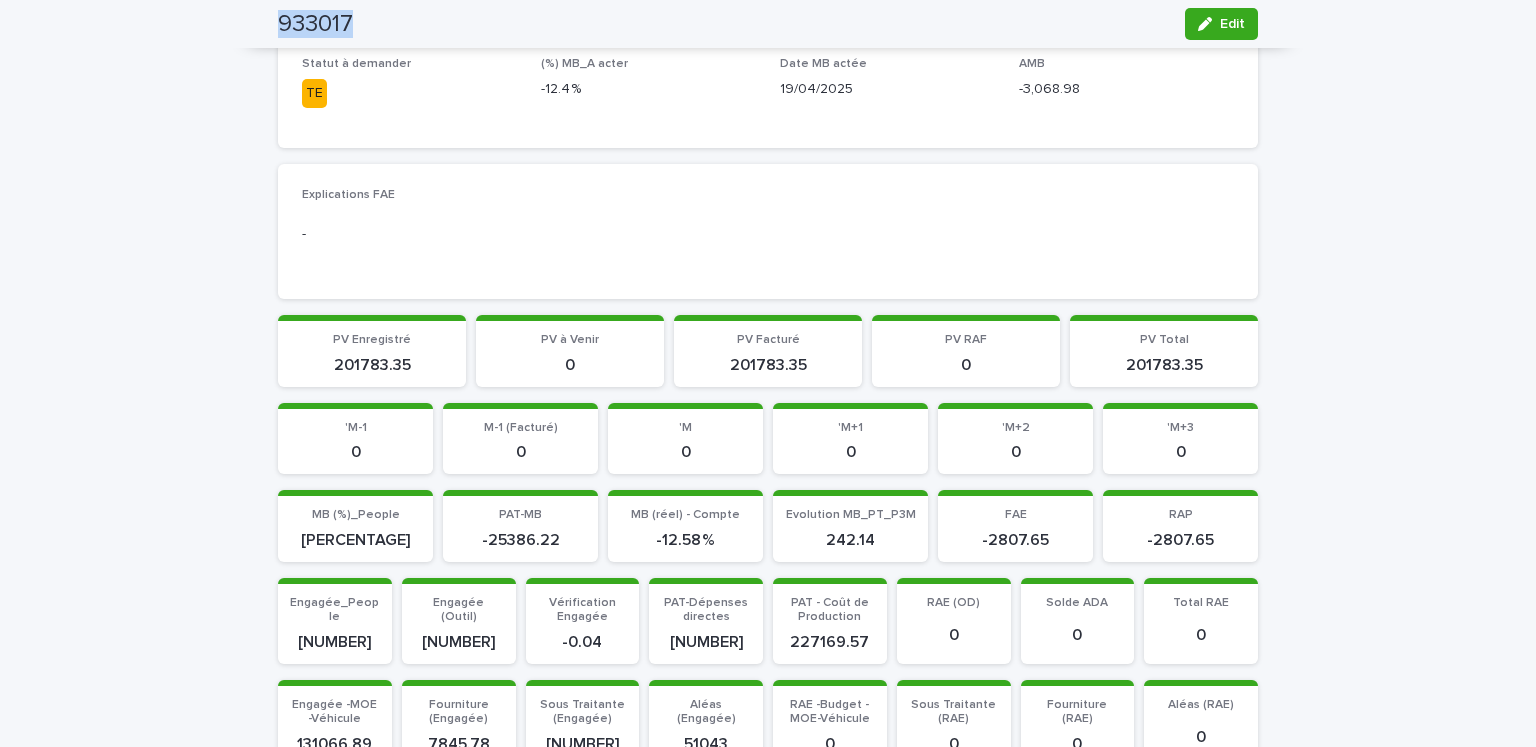 click on "Loading... Saving… Loading... Saving… [NUMBER] Edit [NUMBER] FM ETUDE 5G 2020 Edit Sorry, there was an error saving your record. Please try again. Please fill out the required fields below. Details Fiche Travaux RAE Heure Pointée Engagée Véhicule Commentaires Loading... Saving… Loading... Saving… Loading... Saving… Process de validation Validé - RA Prépa PG Préparé Montant PV - validée - Fourniture - validée - Sous traitant - validée - RAE (OD) - validée - Engagée -MOE -Véhicule - validée - Aleas - validée - MB (réel) - Compte - validée - Commentaires Assistante - Commentaires RA - Commentaires RAC - Loading... Saving… Statut TE LB LB PV Enregistré [NUMBER] Montant PV [NUMBER] Loading... Saving… OP OP[NUMBER]   Date de prépa [DATE] Date RAC [DATE] Date EAF [DATE] Engagée_People [NUMBER] Engagée (Outil) [NUMBER] Vérification Engagée [NUMBER] MB EAF (%) [PERCENTAGE] Loading... Saving… Evolution du Portefeuille Vs A-1 PV (A-1) [NUMBER] PV (A) [NUMBER] Prod_(A-1) [NUMBER]" at bounding box center [768, 708] 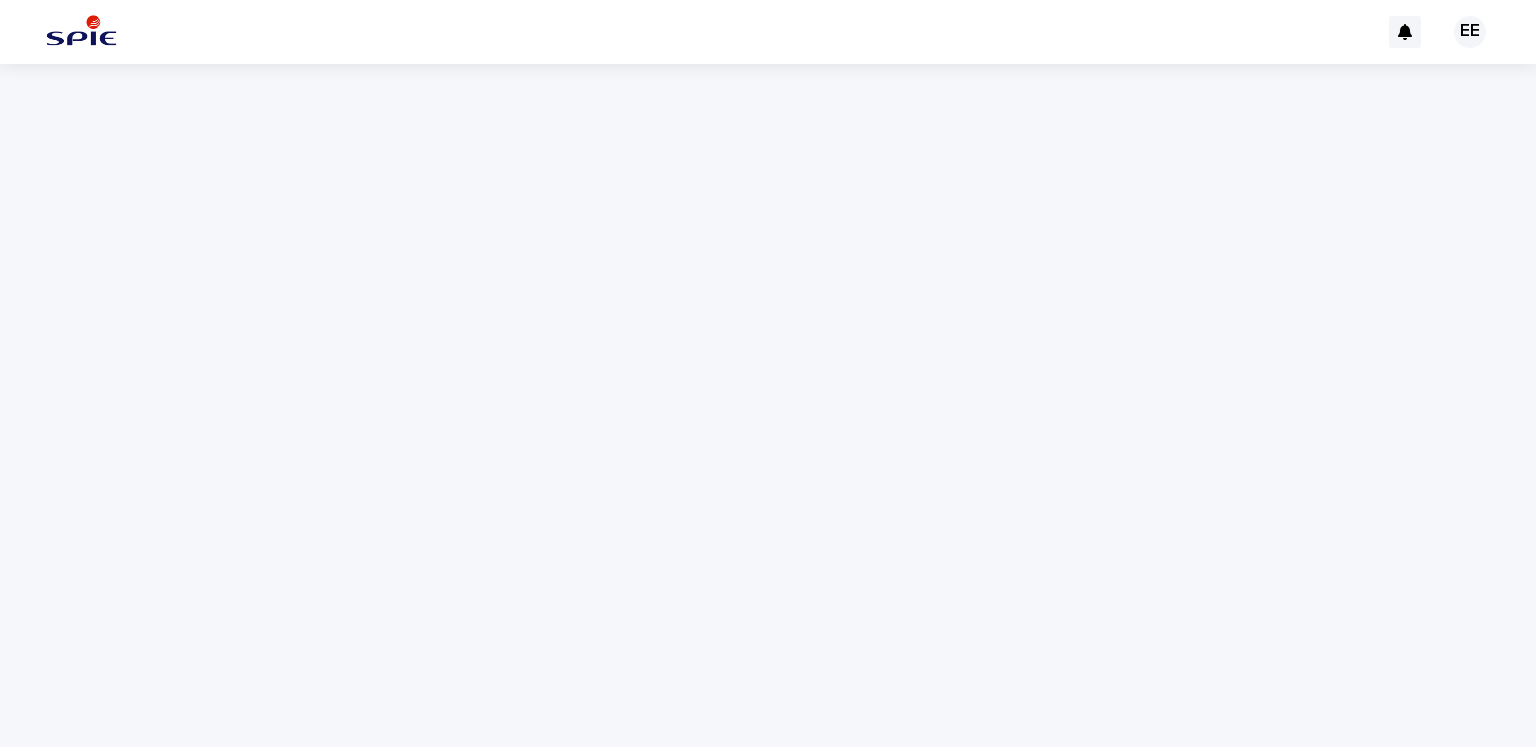 scroll, scrollTop: 0, scrollLeft: 0, axis: both 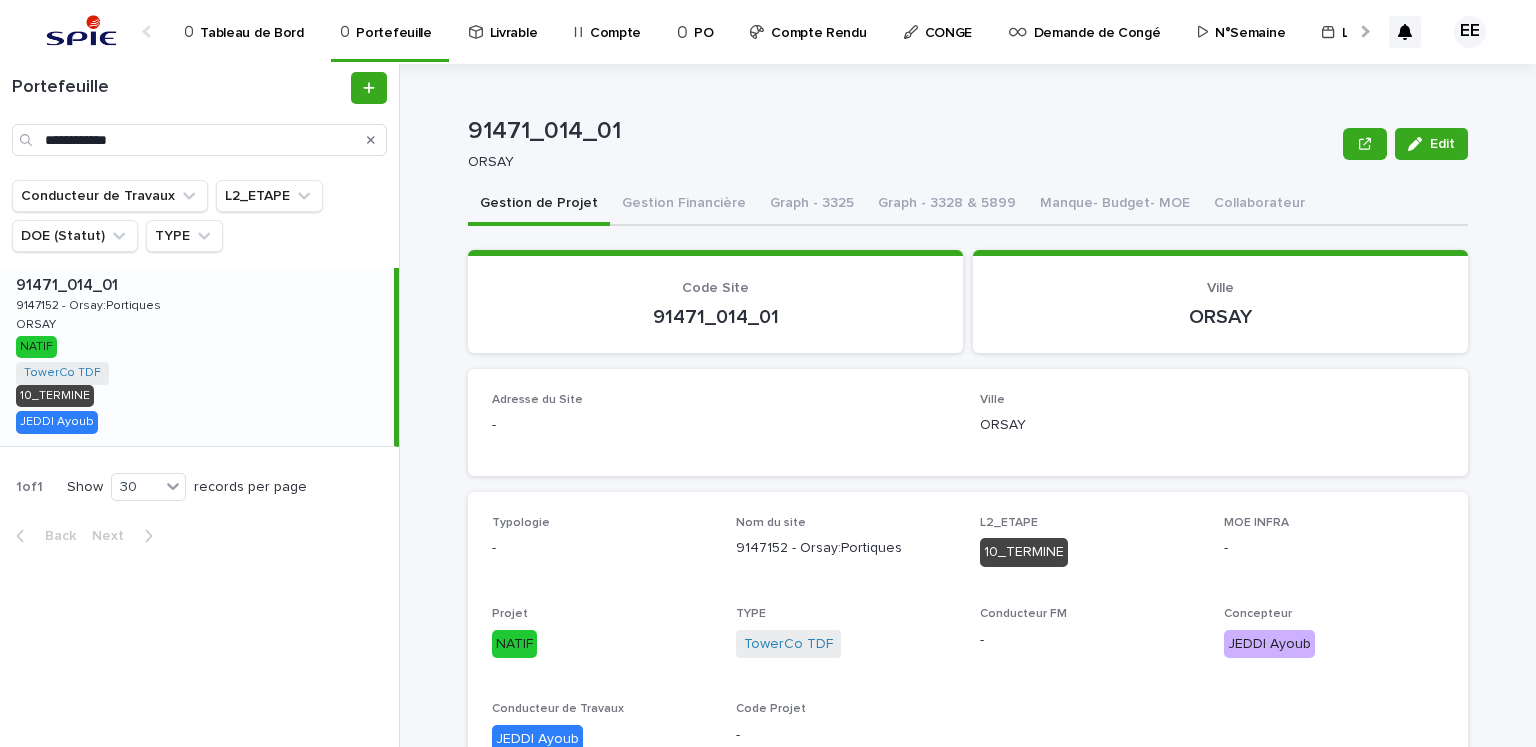 click at bounding box center [1363, 31] 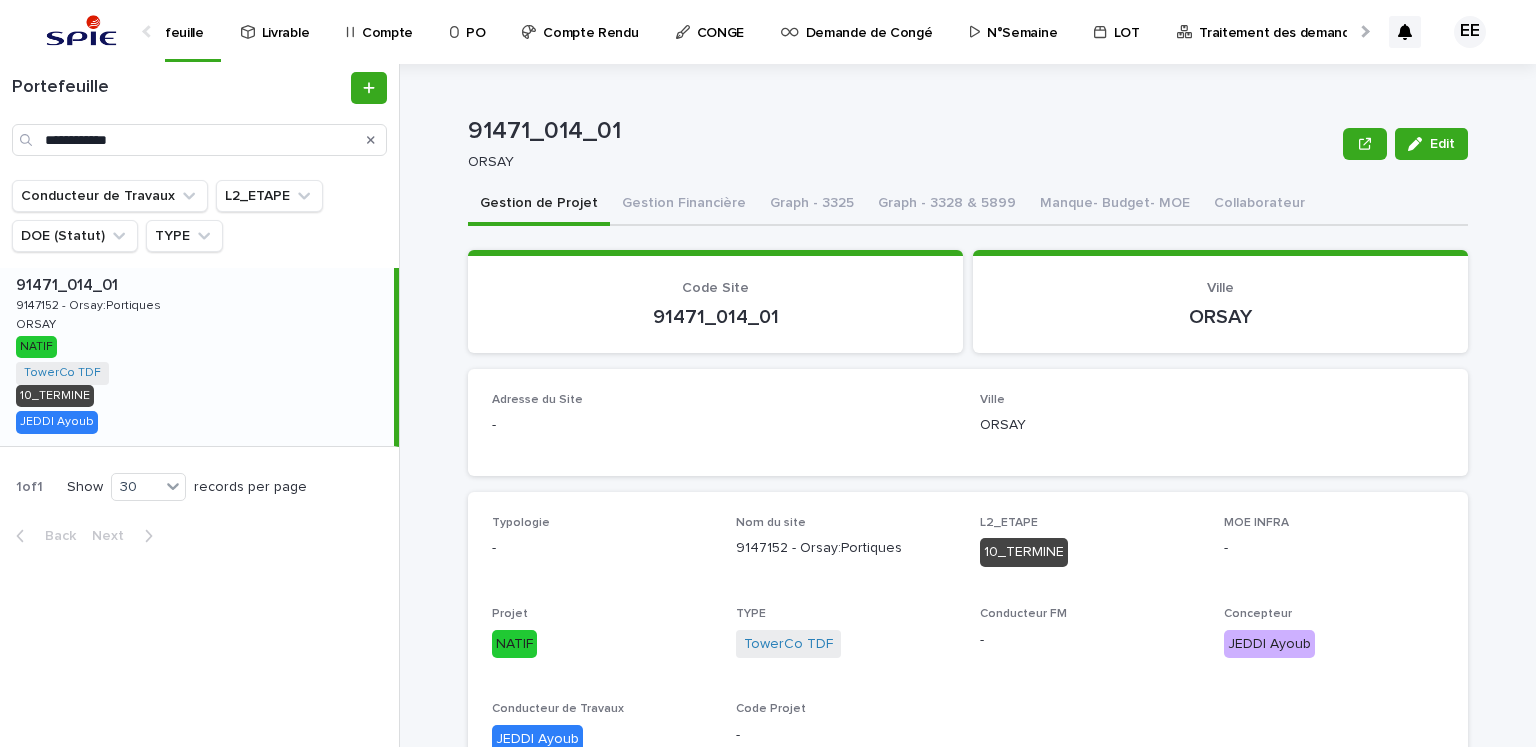 scroll, scrollTop: 0, scrollLeft: 420, axis: horizontal 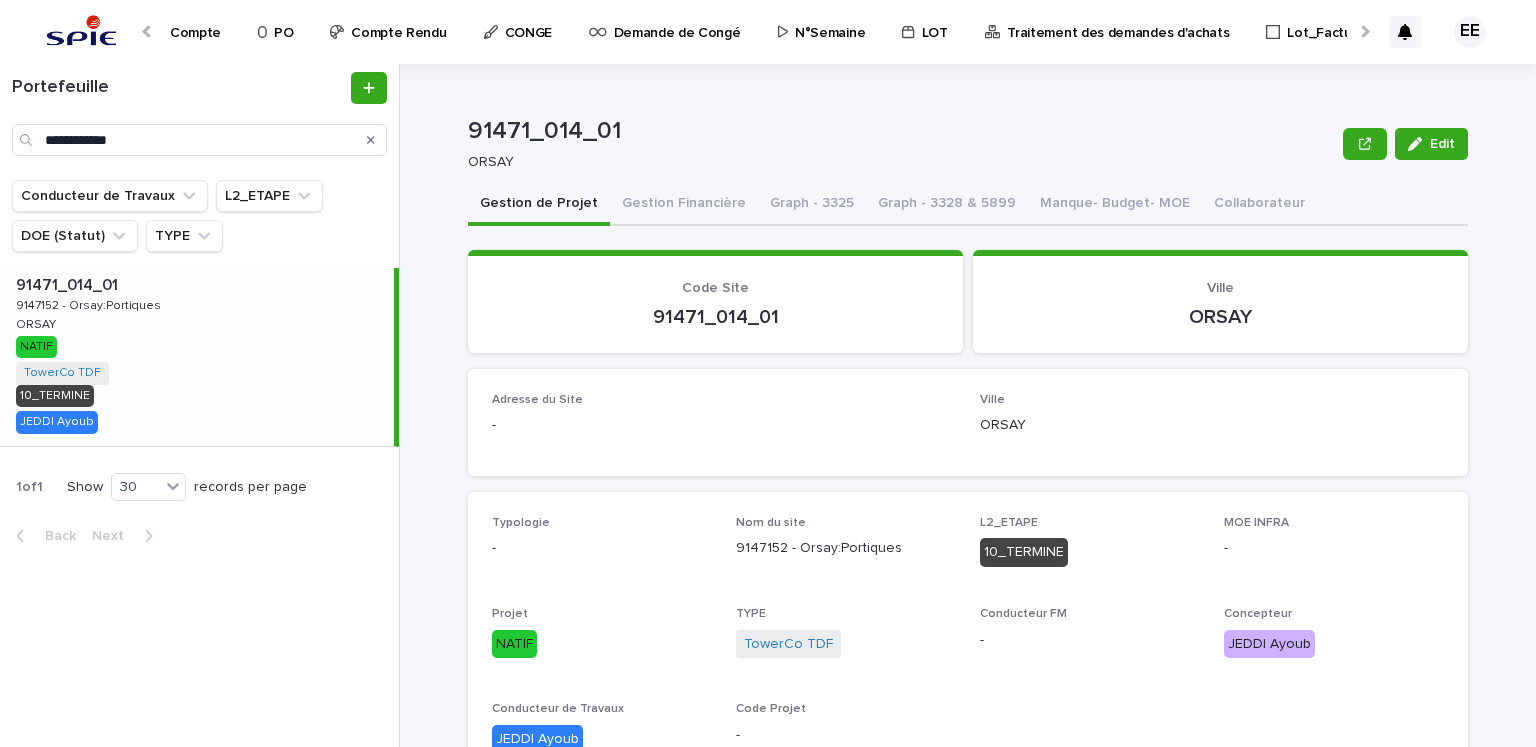 click on "Traitement des demandes d'achats" at bounding box center [1118, 21] 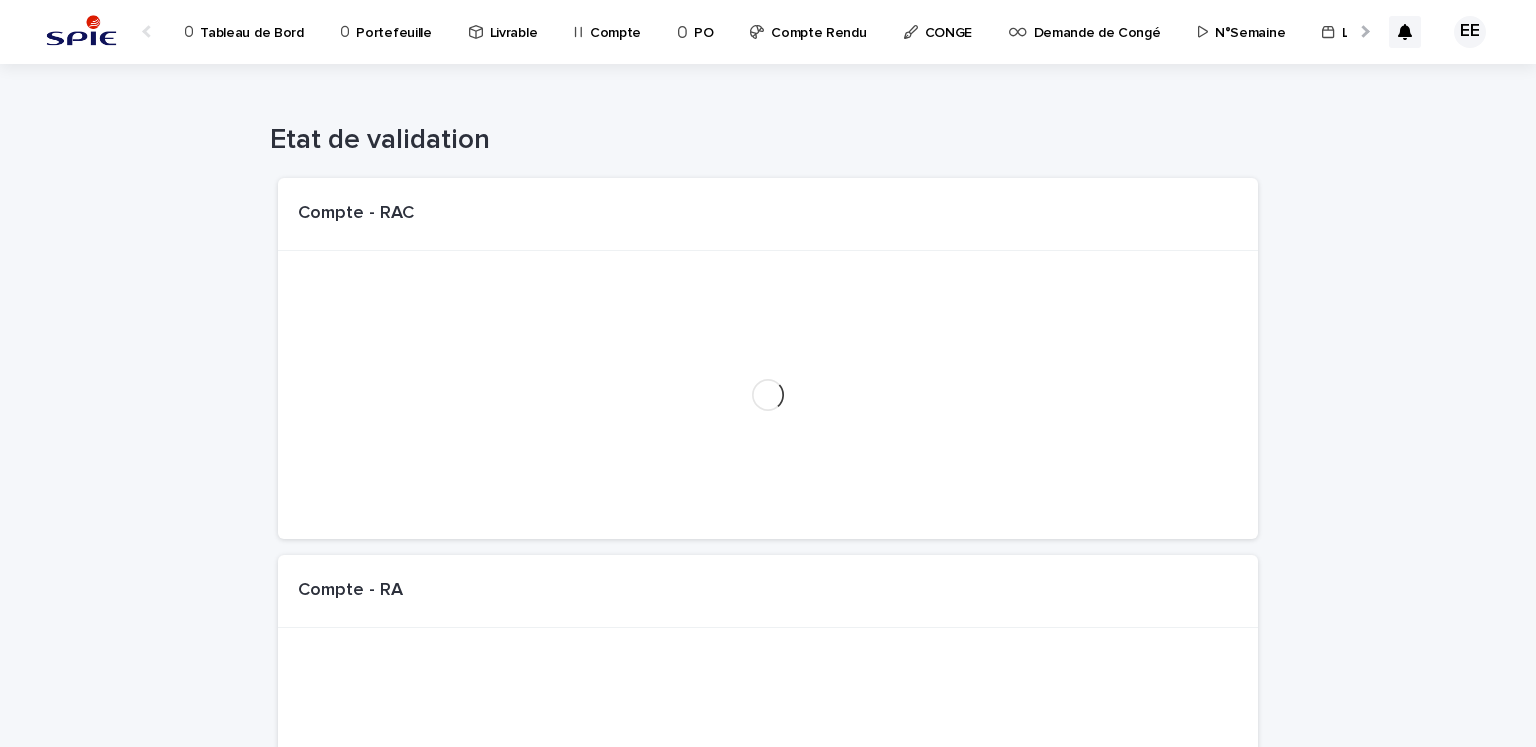 scroll, scrollTop: 0, scrollLeft: 34, axis: horizontal 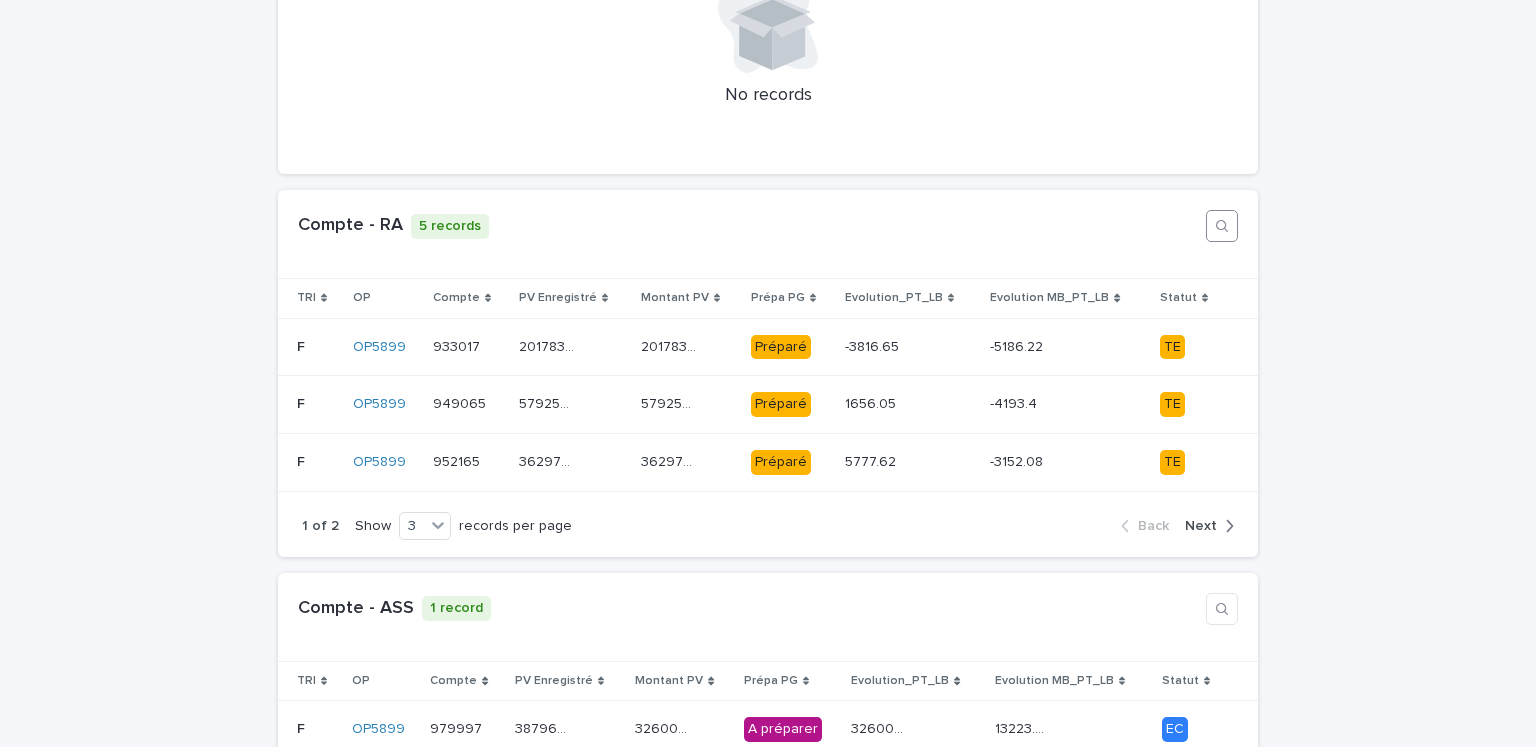 click 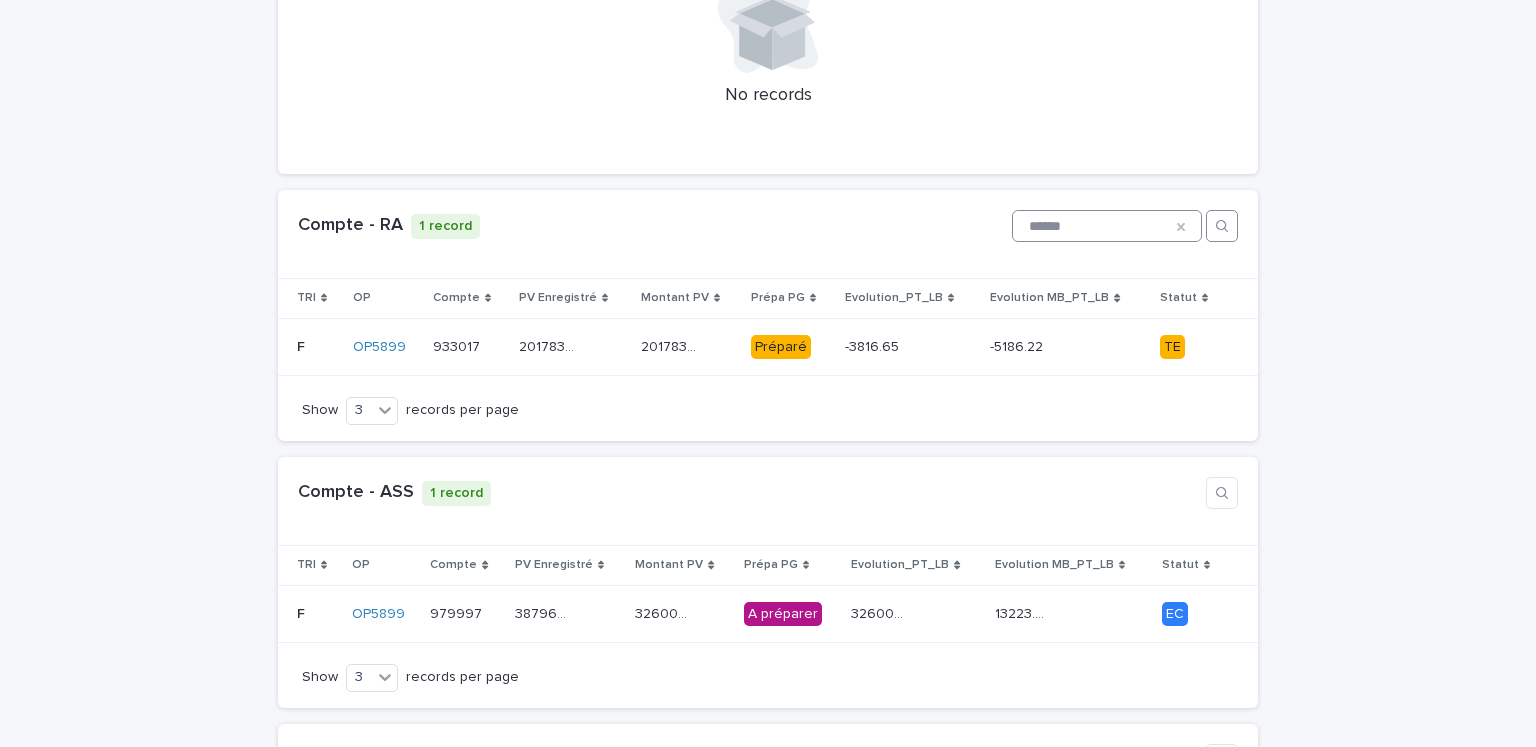 type on "******" 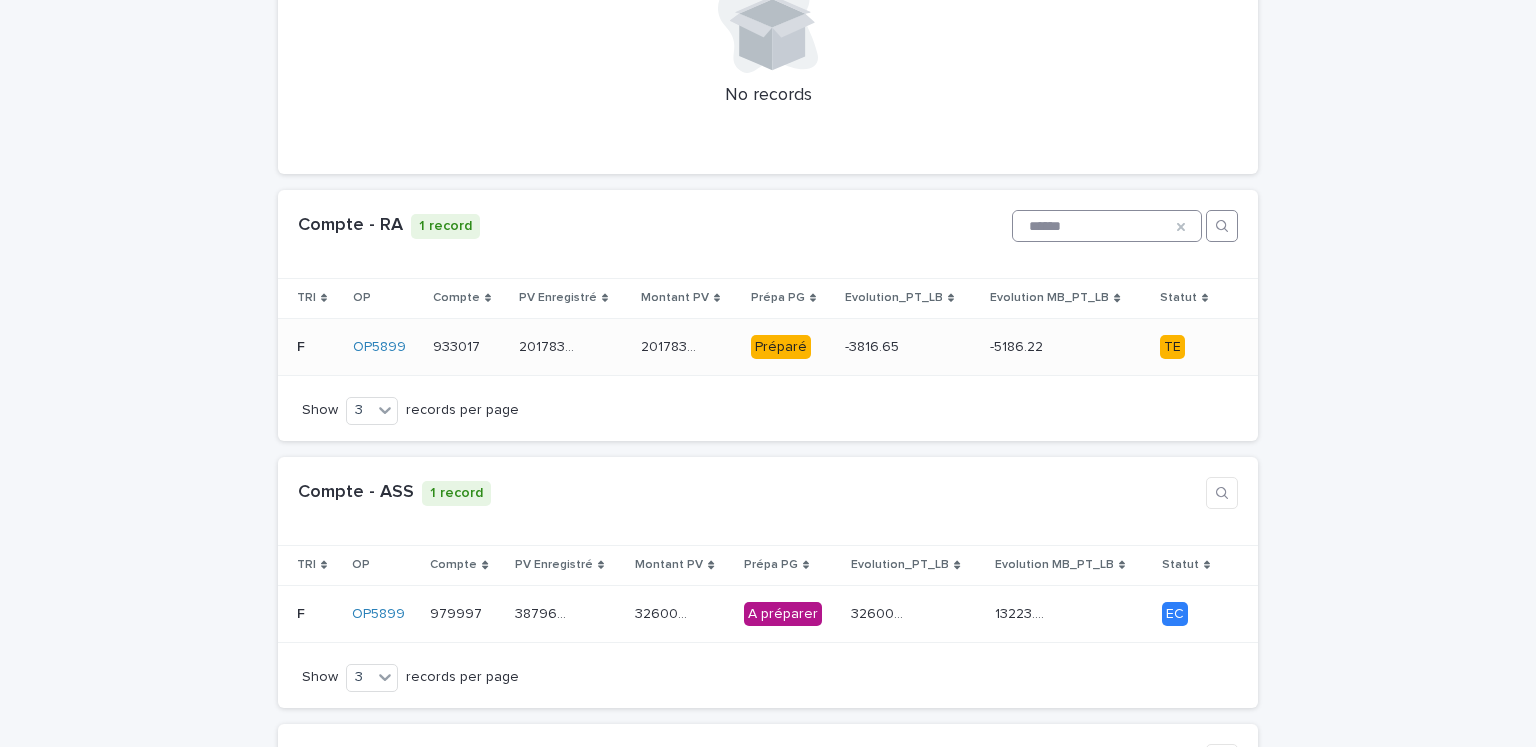 click on "201783.35 201783.35" at bounding box center (572, 347) 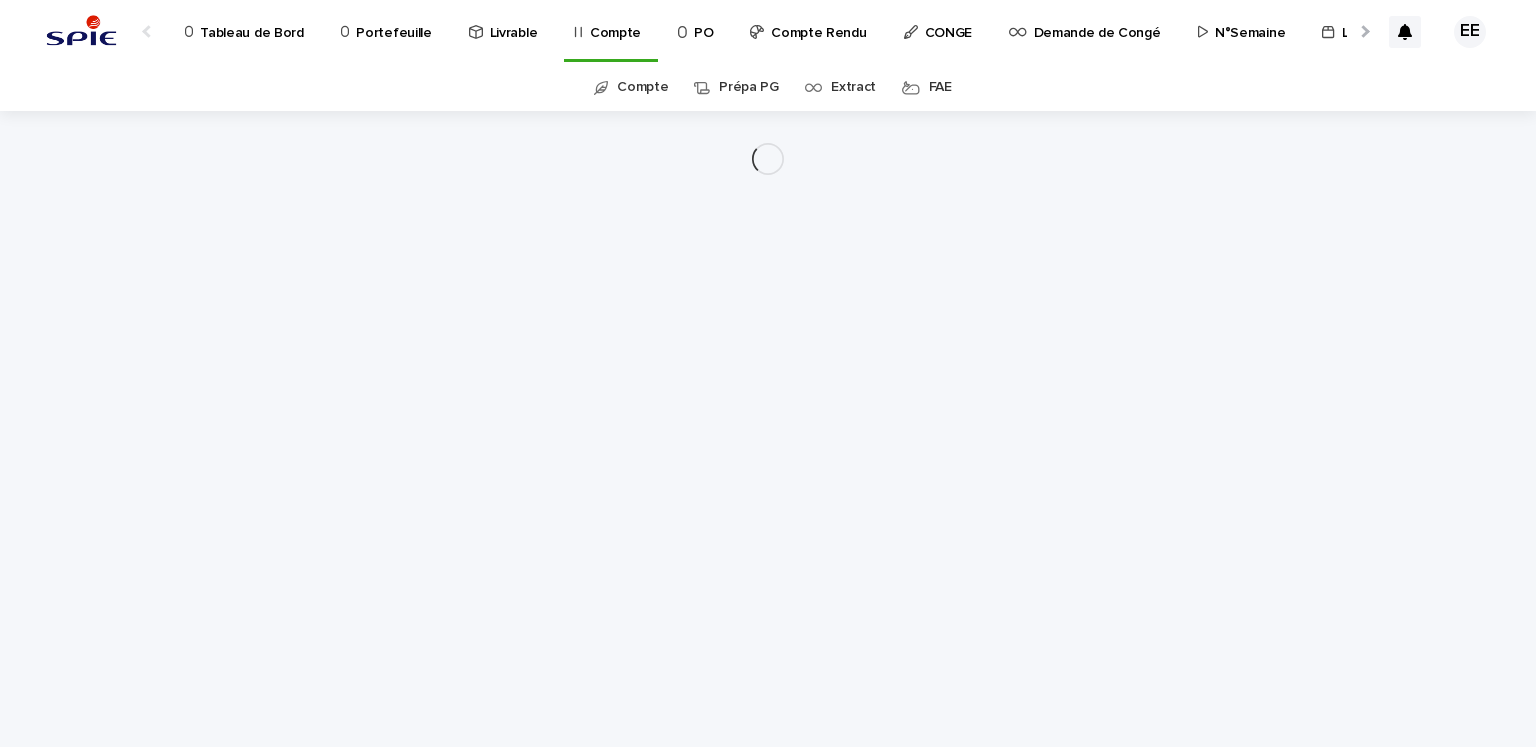 scroll, scrollTop: 0, scrollLeft: 0, axis: both 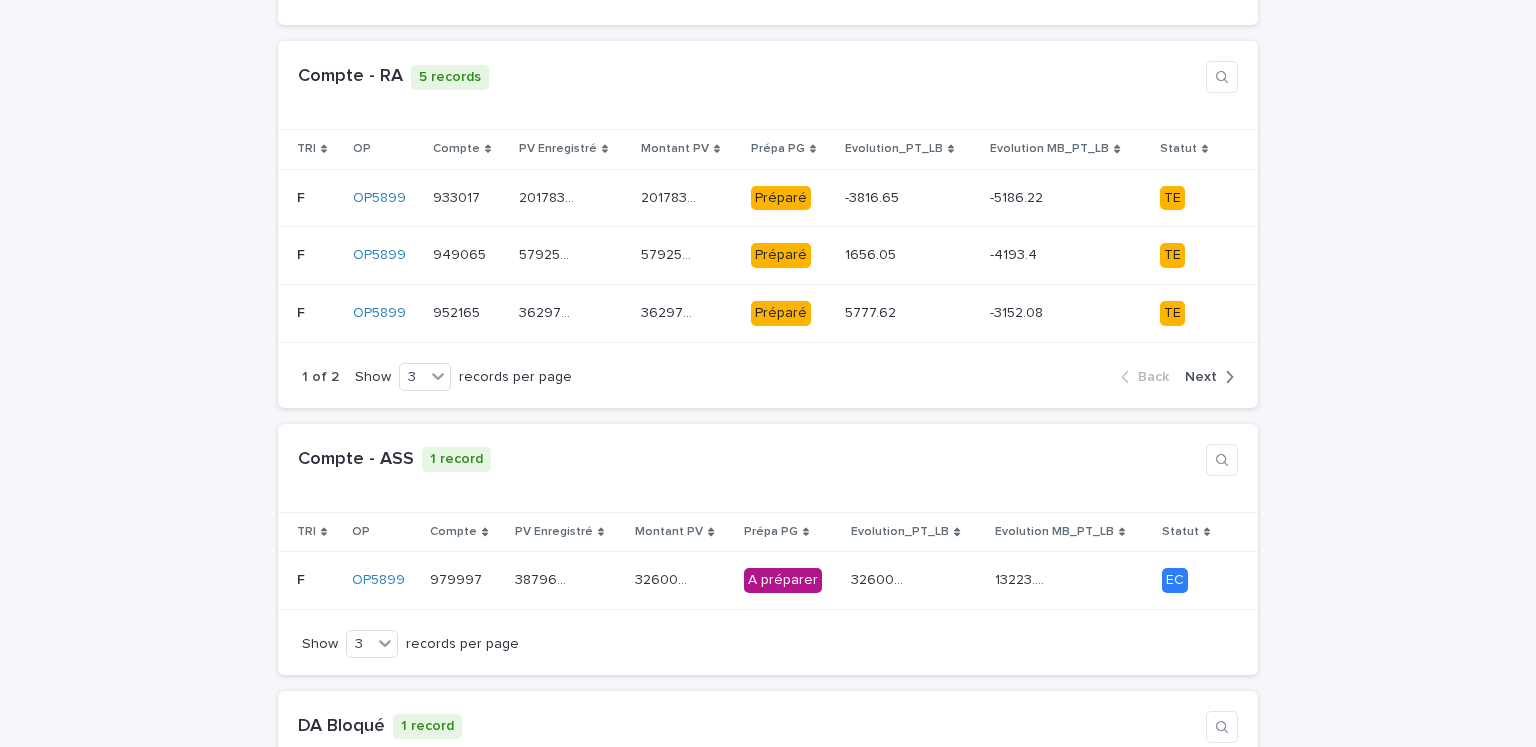 click on "Loading... Saving… Loading... Saving… Loading... Saving… Loading... Saving… Loading... Saving… Compte - RAC 0 records No records Loading... Saving… Compte - RA 5 records TRI OP Compte PV Enregistré Montant PV Prépa PG Evolution_PT_LB Evolution MB_PT_LB Statut F F   OP5899   933017 933017   201783.35 201783.35   201783.35 201783.35   Préparé -3816.65 -3816.65   -5186.22 -5186.22   TE F F   OP5899   949065 949065   579256.05 579256.05   579256.05 579256.05   Préparé 1656.05 1656.05   -4193.4 -4193.4   TE F F   OP5899   952165 952165   362977.62 362977.62   362977.62 362977.62   Préparé 5777.62 5777.62   -3152.08 -3152.08   TE 1 of 2 Show 3 records per page Back Next Loading... Saving… Compte - ASS 1 record TRI OP Compte PV Enregistré Montant PV Prépa PG Evolution_PT_LB Evolution MB_PT_LB Statut F F   OP5899   979997 979997   387965.39 387965.39   326009.34 326009.34   A préparer 326009.34 326009.34   13223.07 13223.07   EC Show 3 records per page Loading... Dep" at bounding box center [768, 2857] 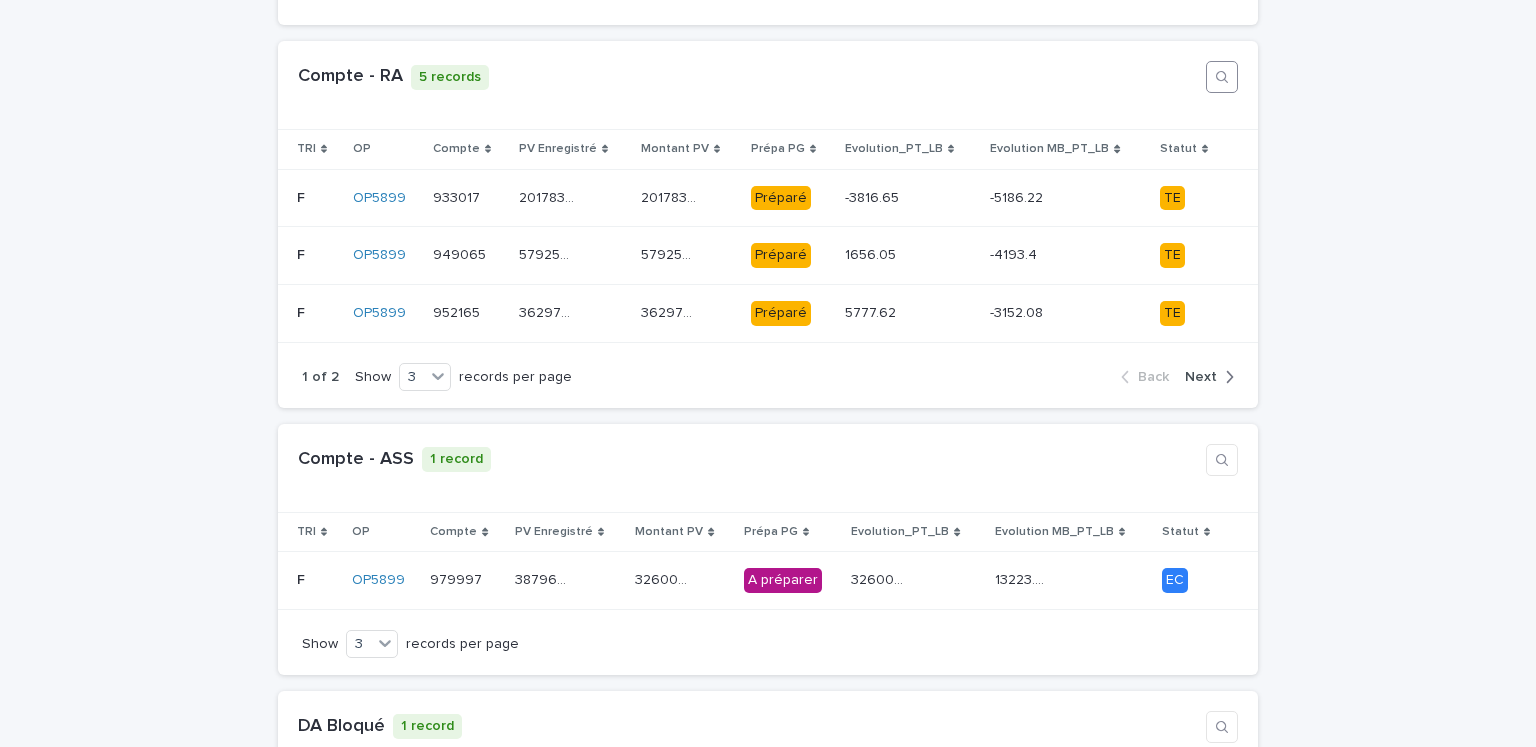 click 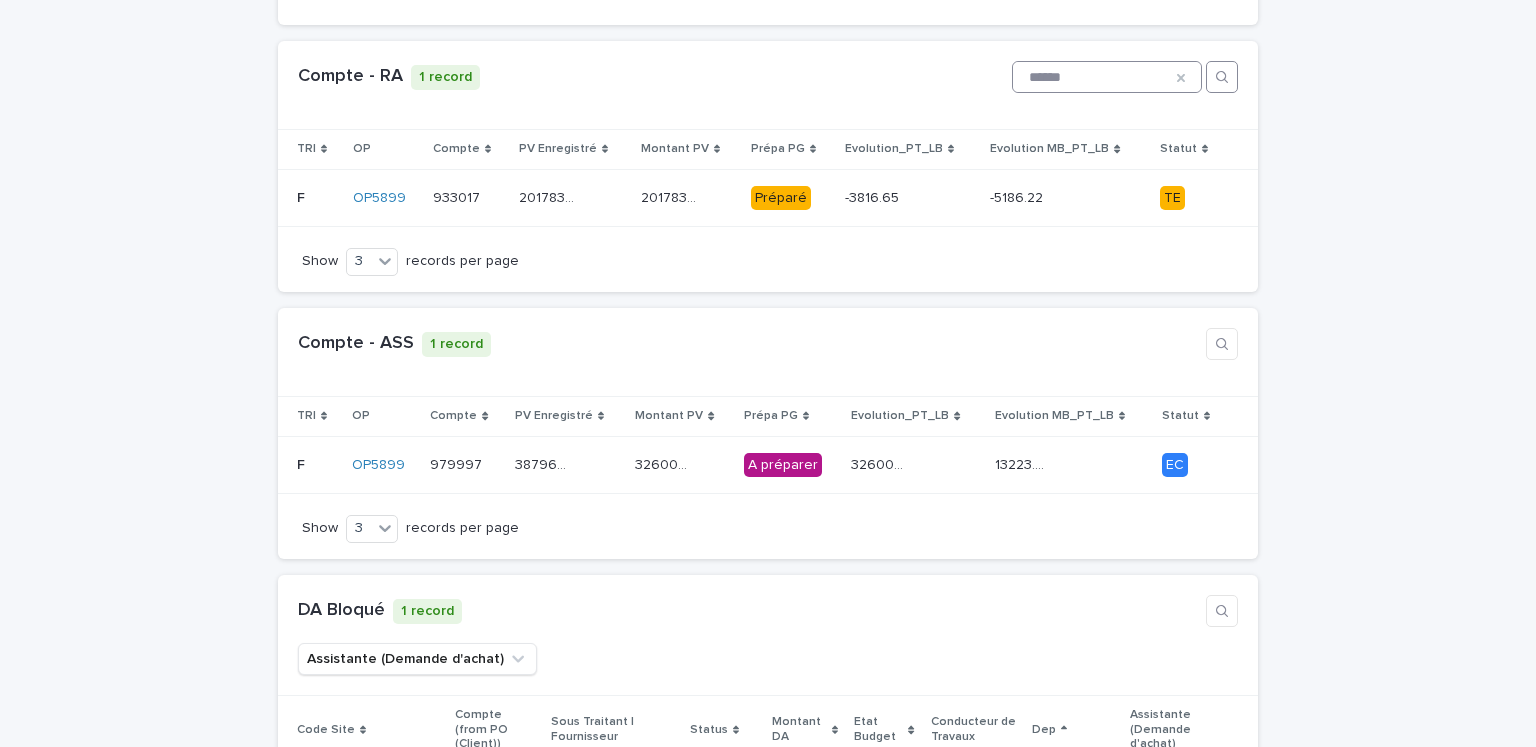 type on "******" 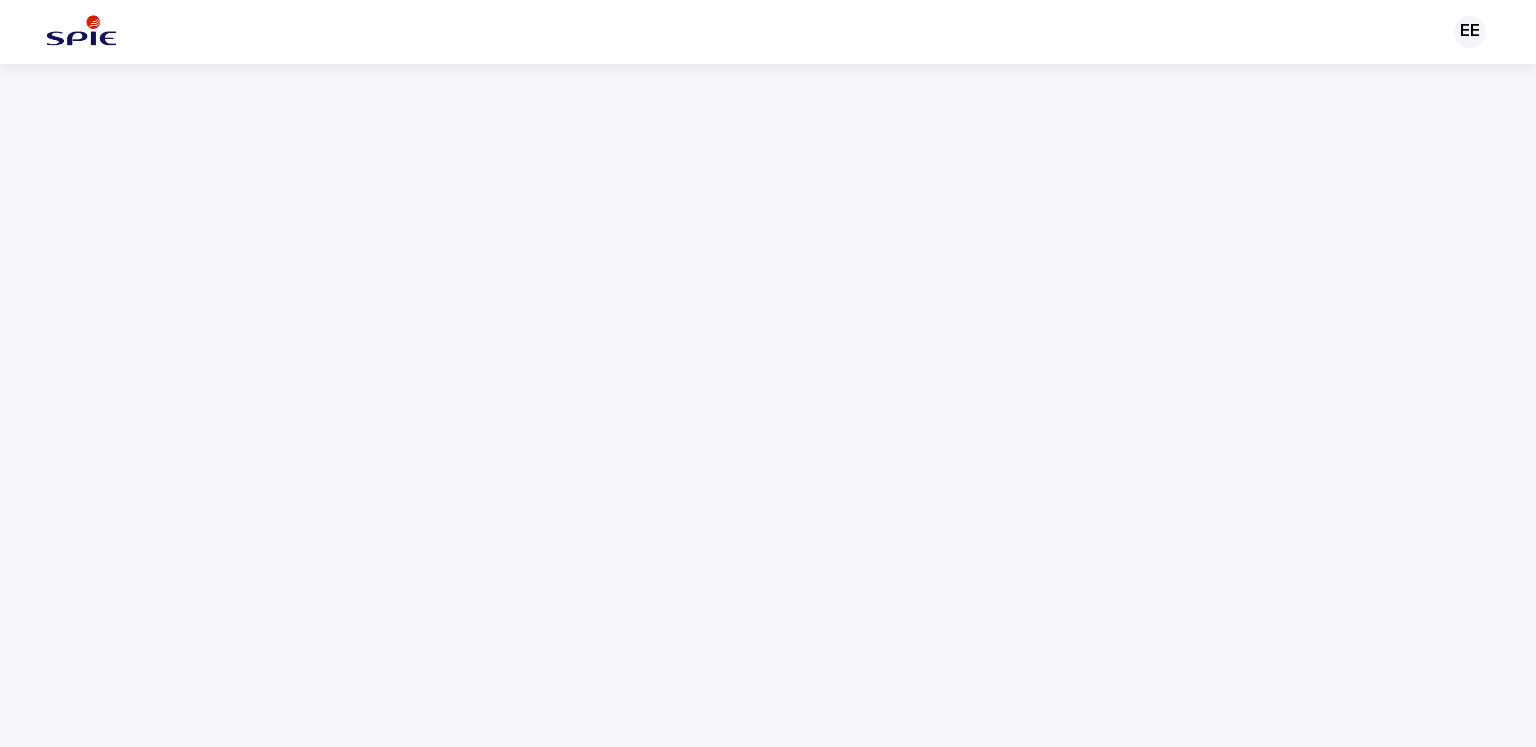 scroll, scrollTop: 0, scrollLeft: 0, axis: both 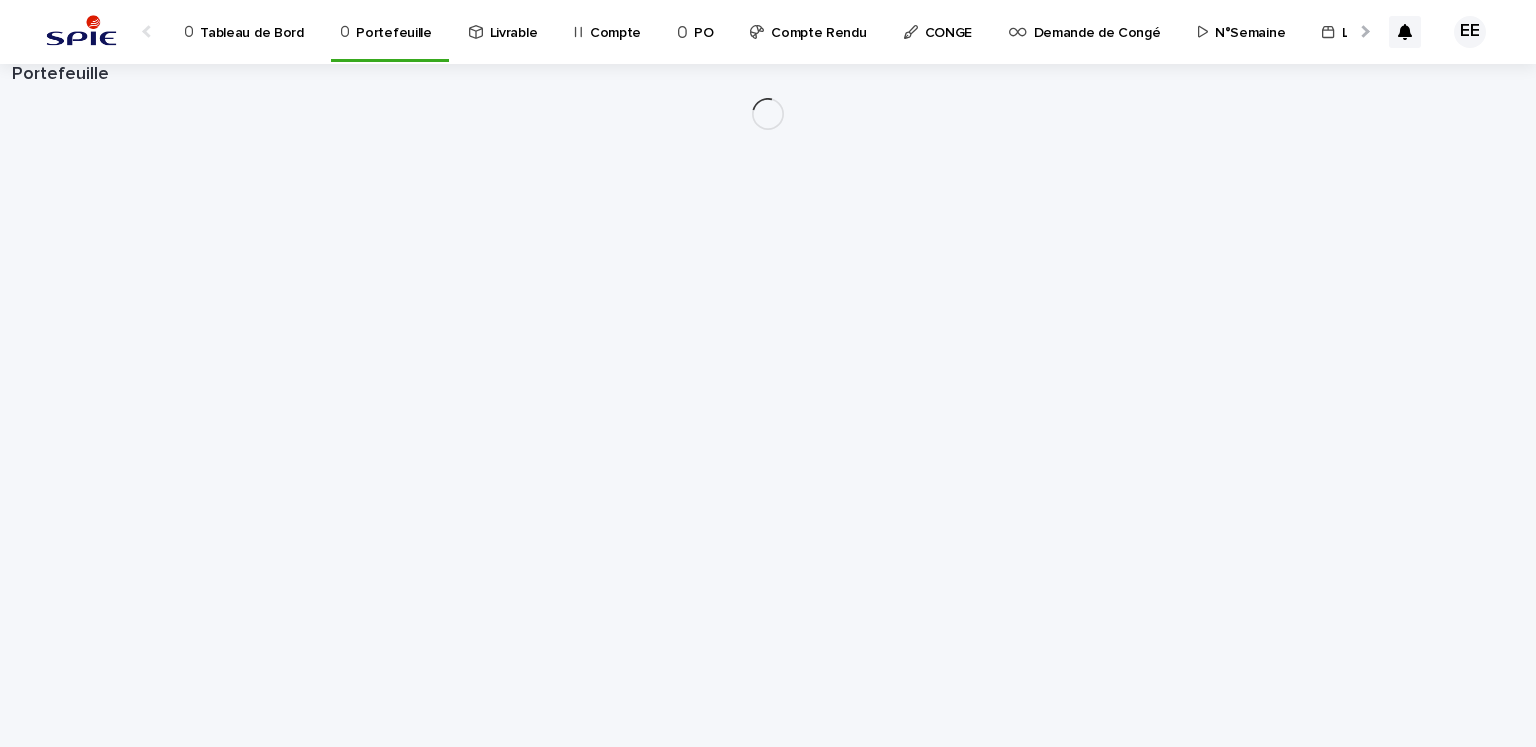 click at bounding box center (1363, 31) 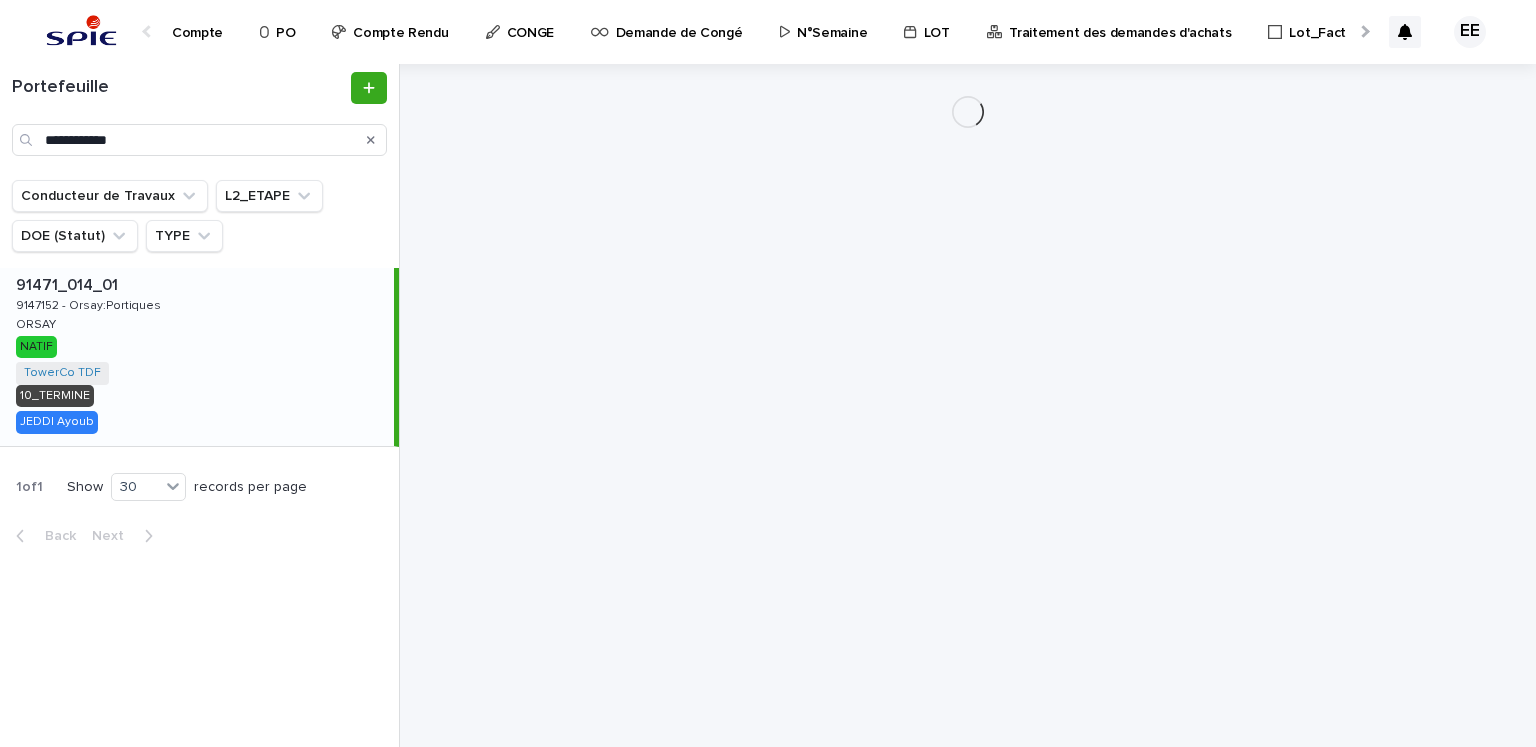 scroll, scrollTop: 0, scrollLeft: 420, axis: horizontal 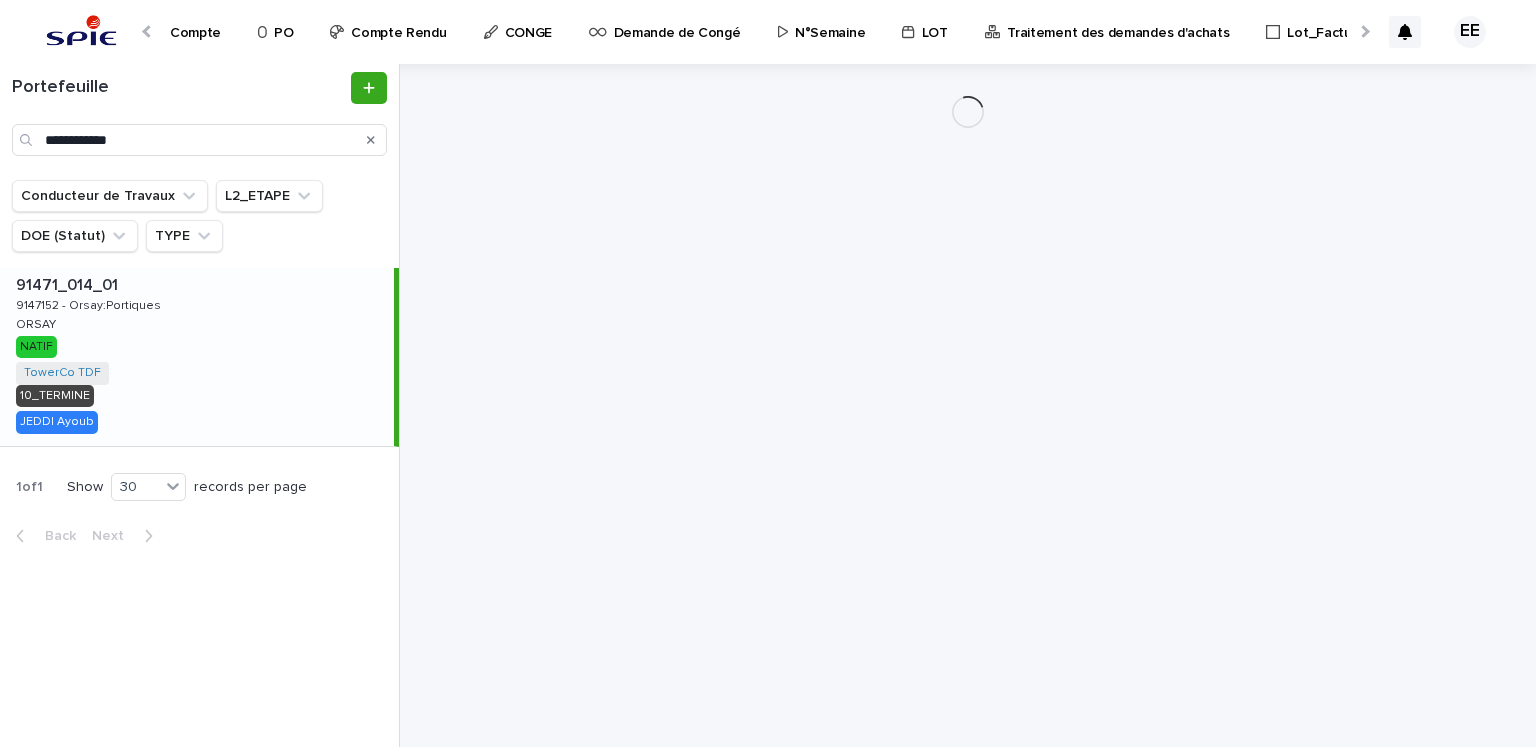 click on "Traitement des demandes d'achats" at bounding box center [1118, 21] 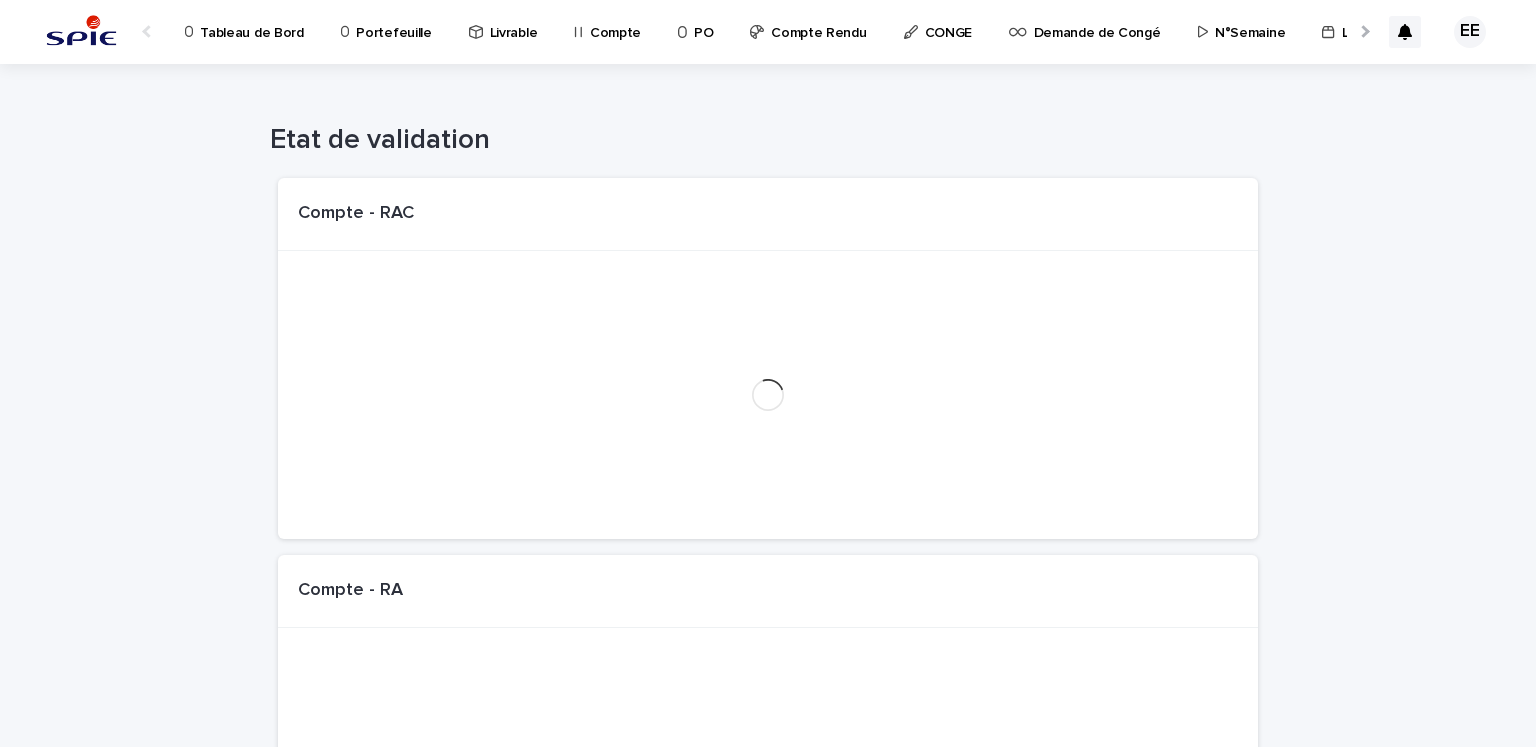 scroll, scrollTop: 0, scrollLeft: 34, axis: horizontal 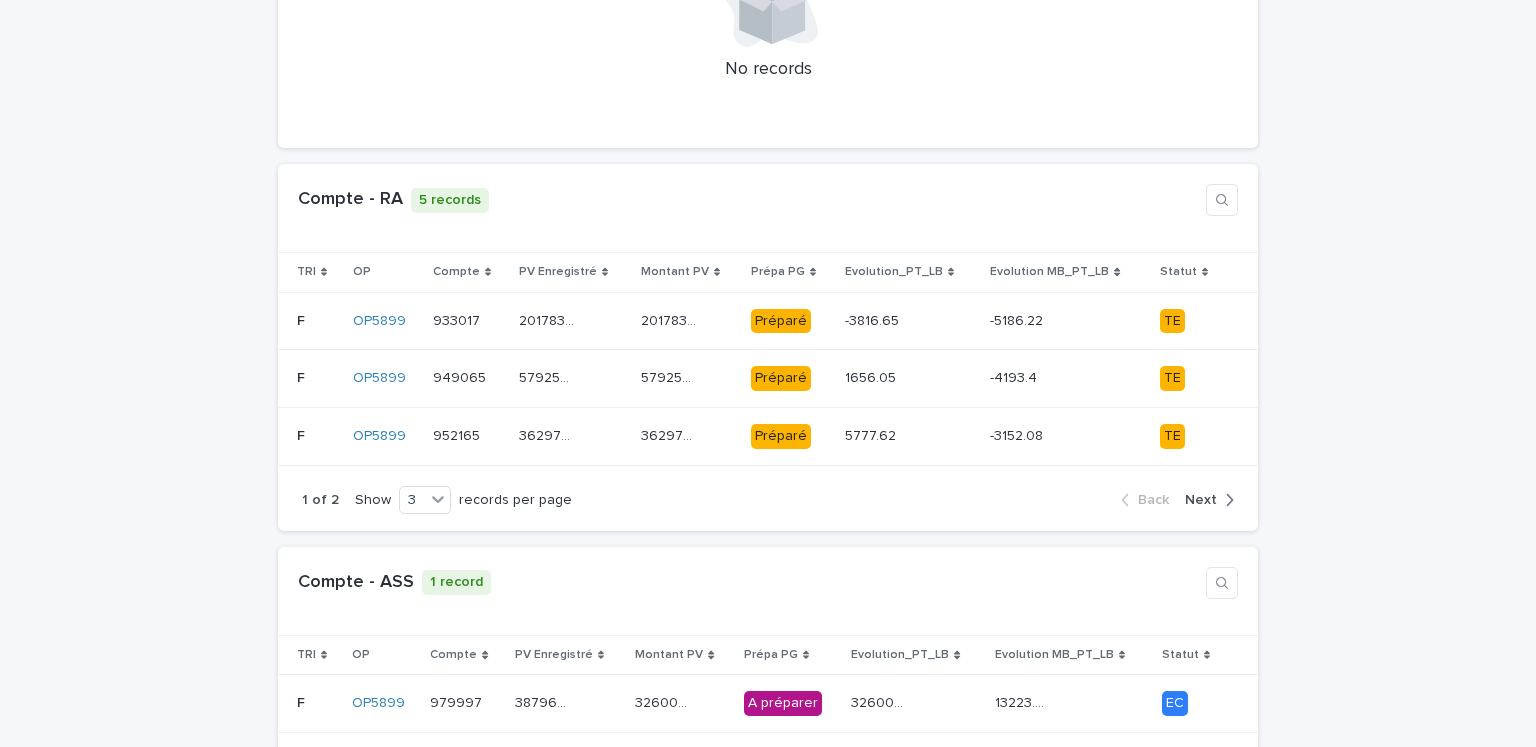click on "Next" at bounding box center (1201, 500) 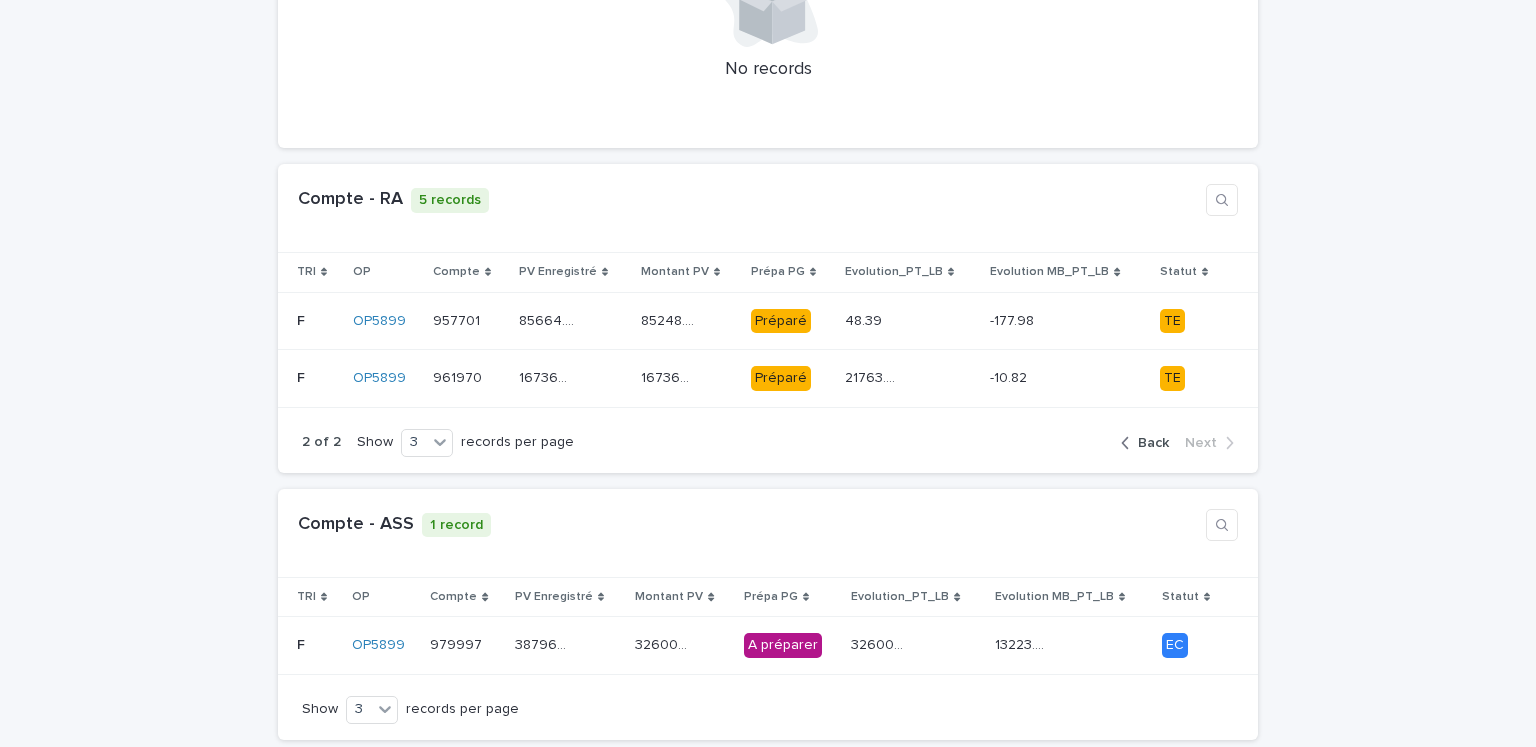 click on "Back" at bounding box center [1153, 443] 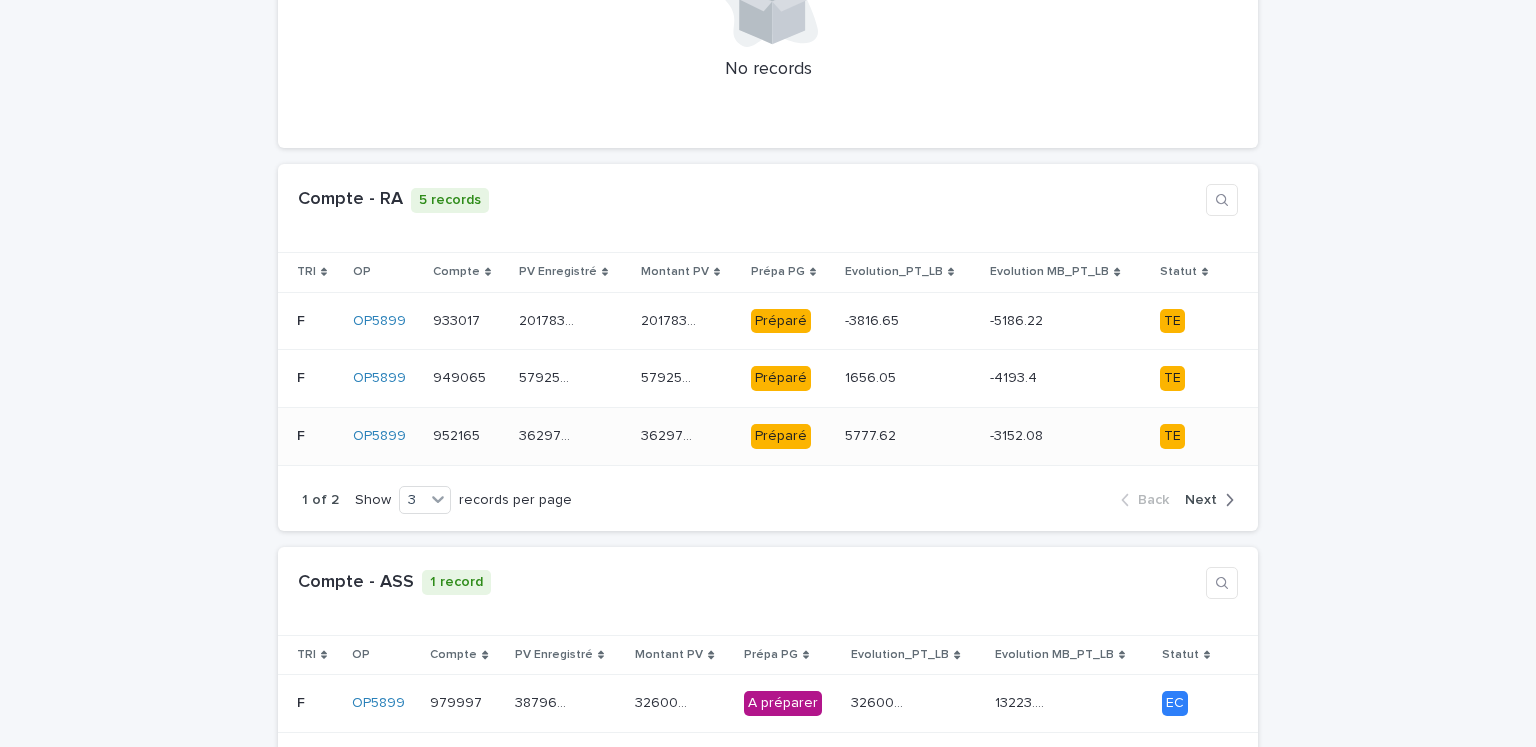 click on "952165" at bounding box center (458, 434) 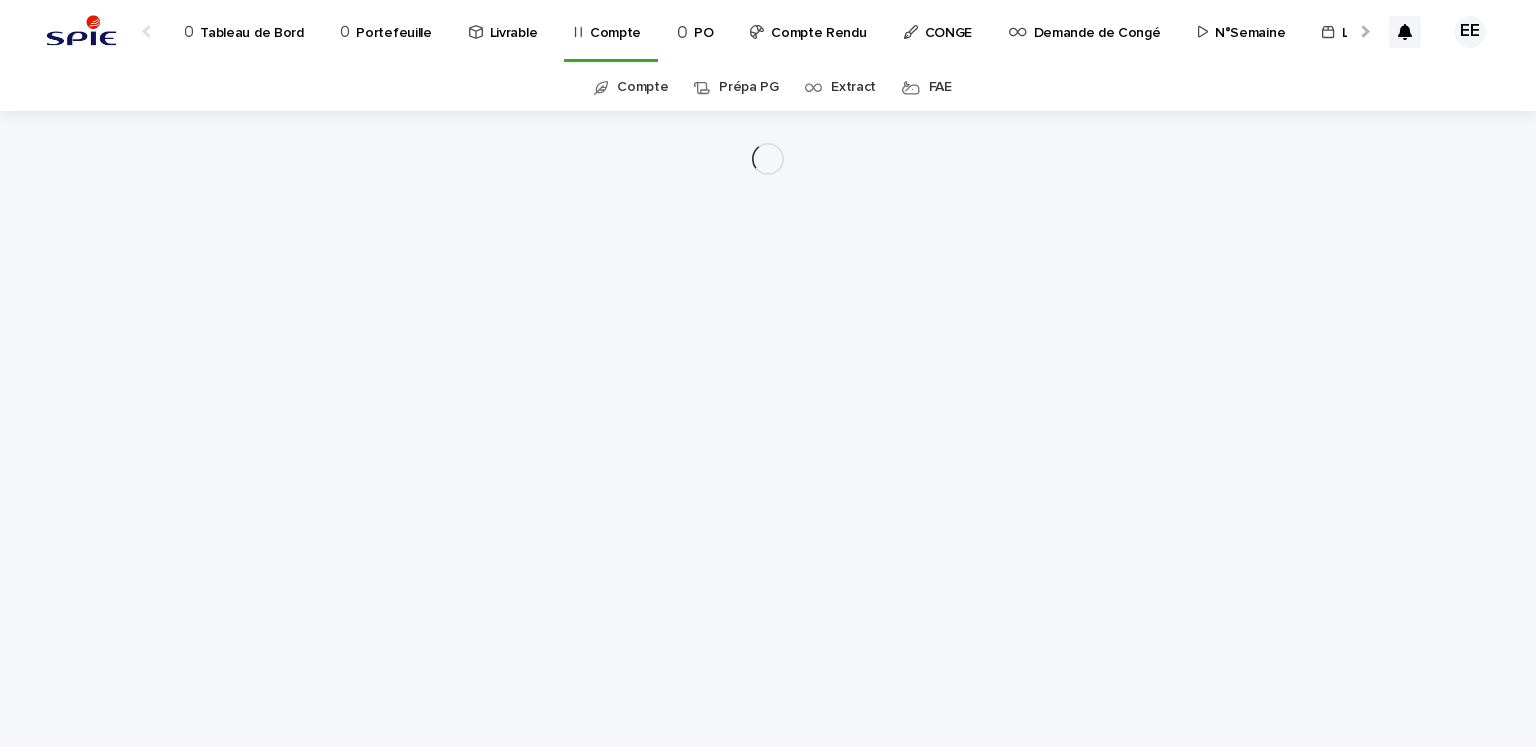scroll, scrollTop: 0, scrollLeft: 0, axis: both 